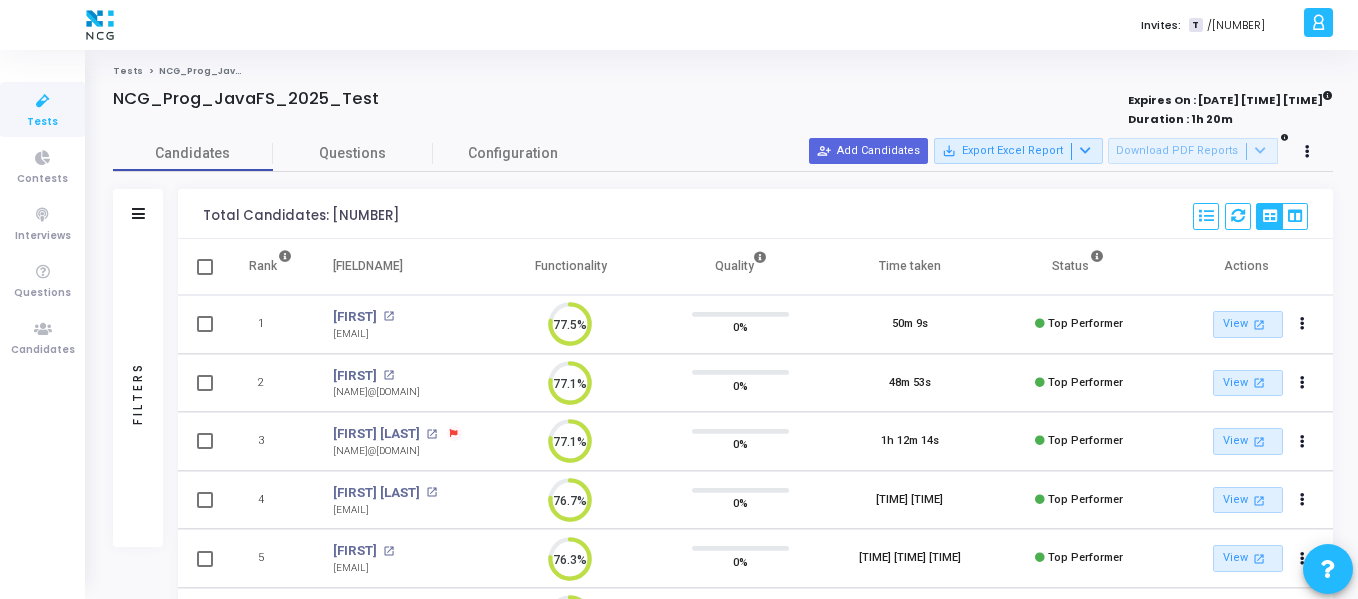 scroll, scrollTop: 0, scrollLeft: 0, axis: both 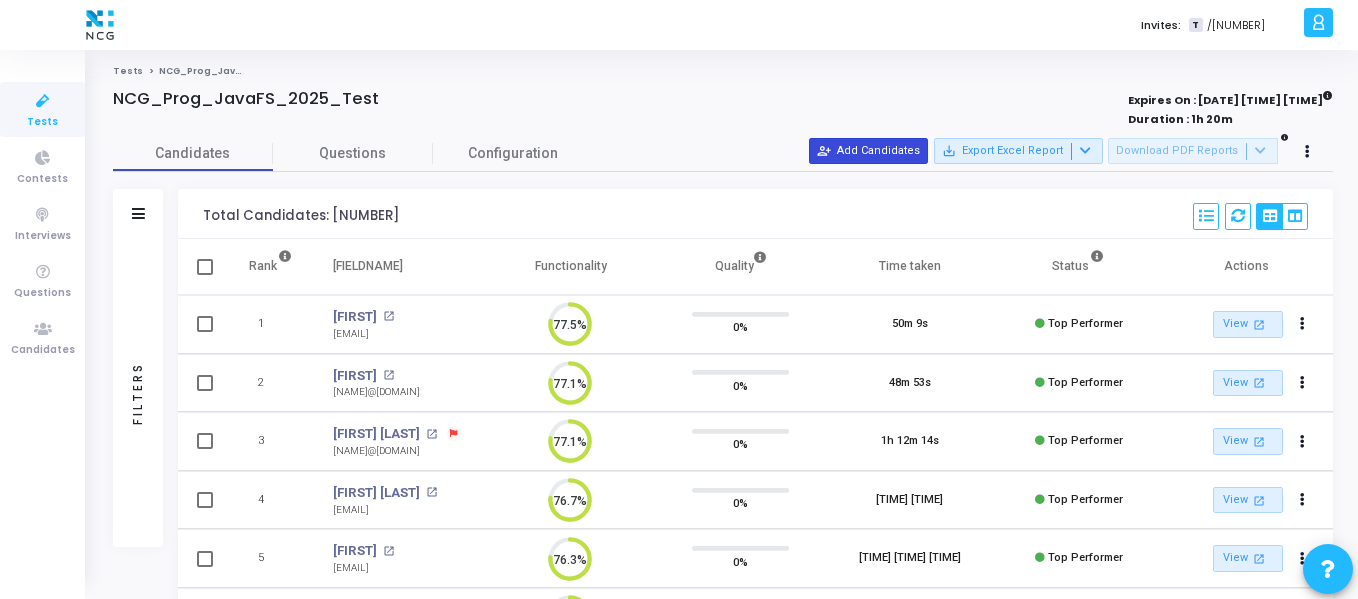 click on "[ICON] [ACTION] [NOUN]" at bounding box center [868, 151] 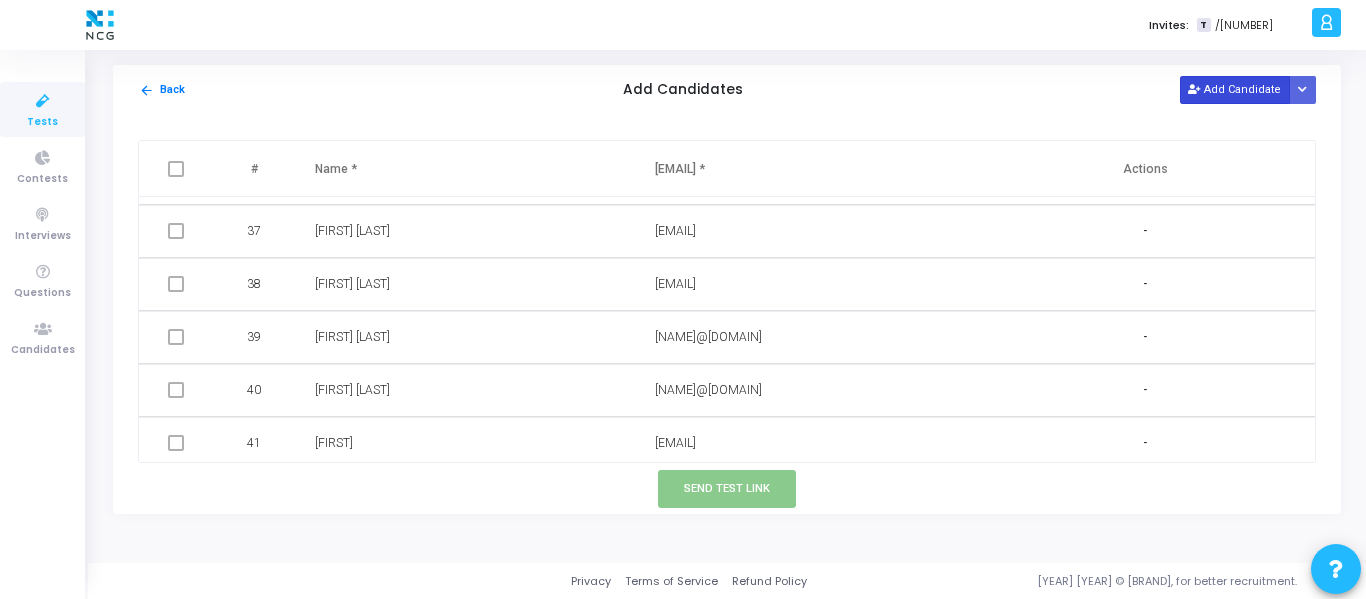 click on "Add Candidate" at bounding box center [1235, 89] 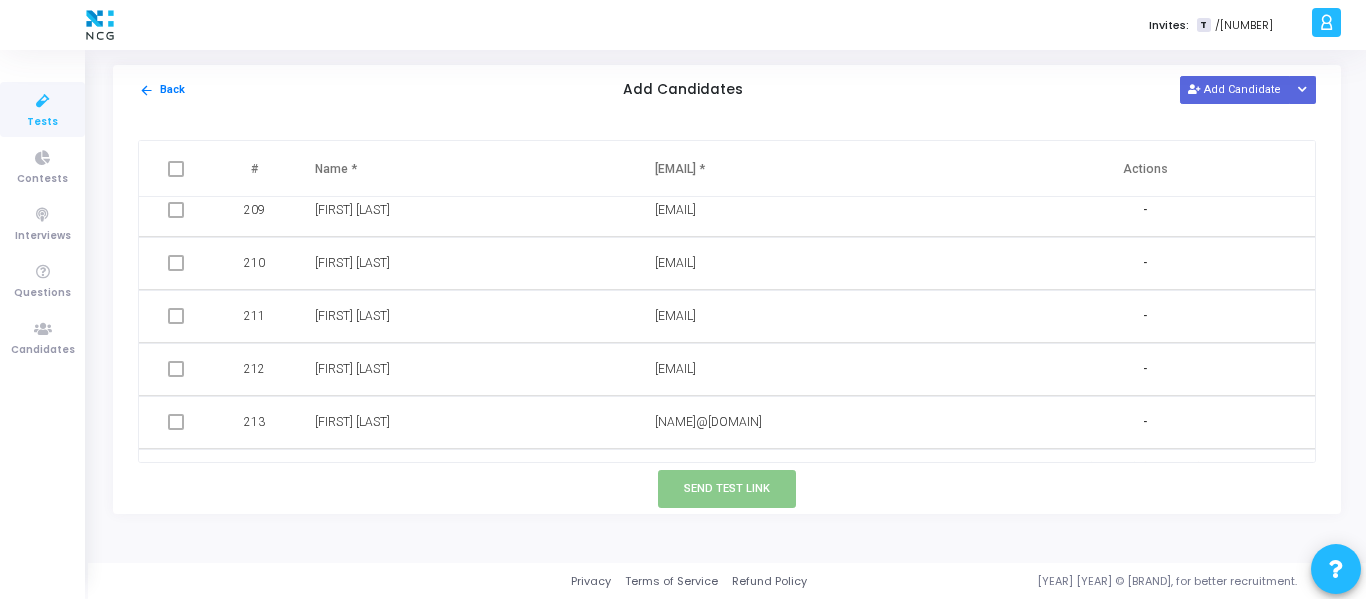 scroll, scrollTop: 11077, scrollLeft: 0, axis: vertical 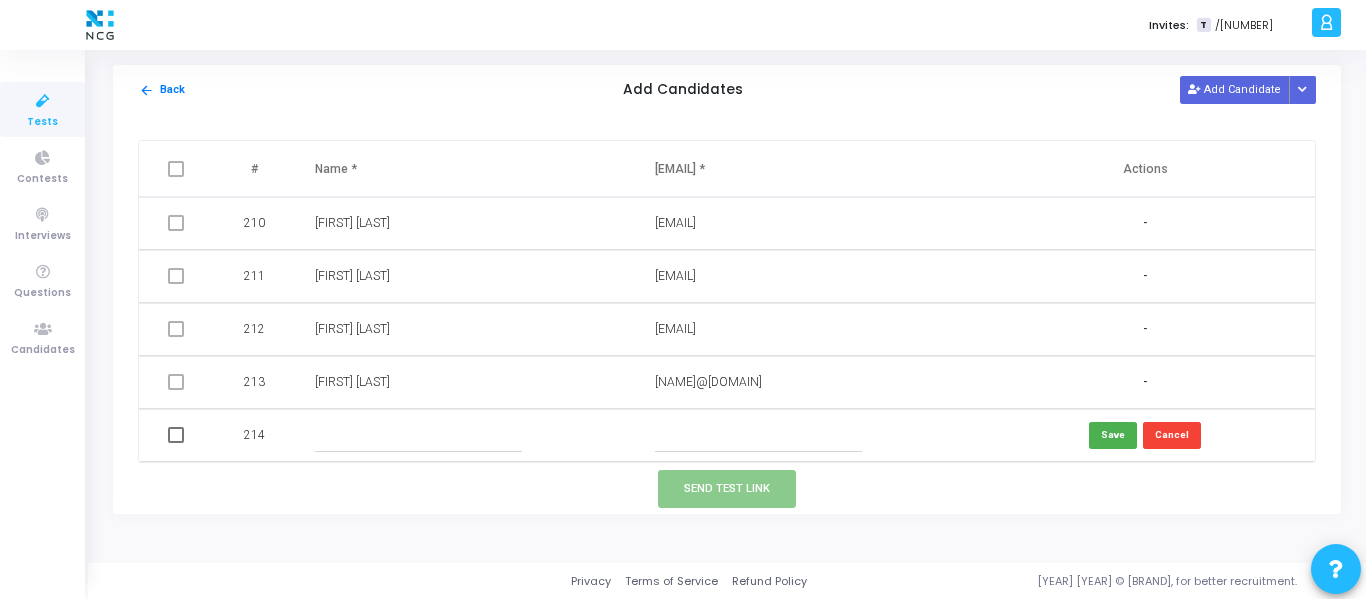 click at bounding box center (418, 435) 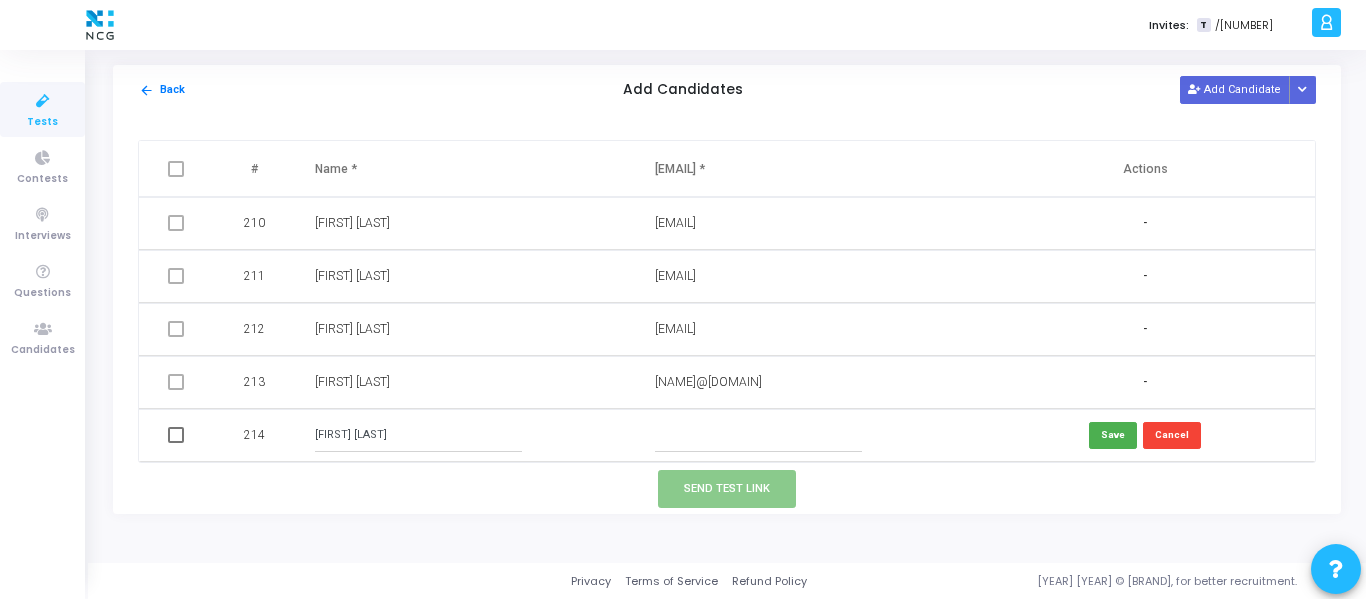 type on "[FIRST] [LAST]" 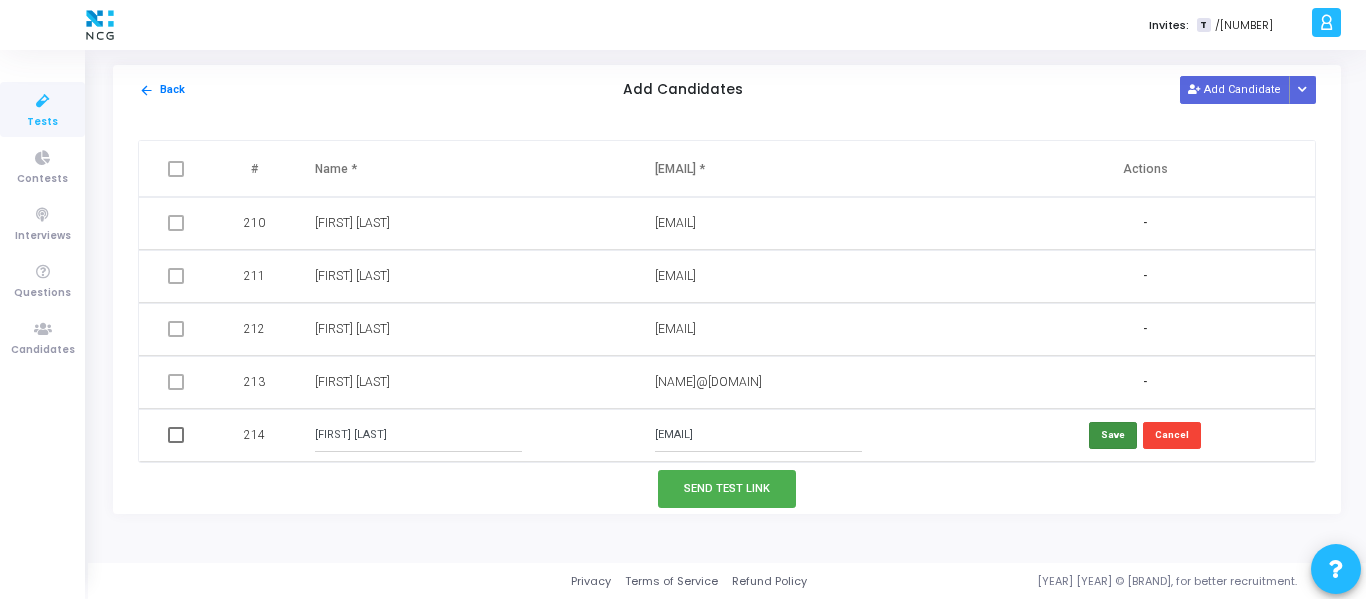 type on "[EMAIL]" 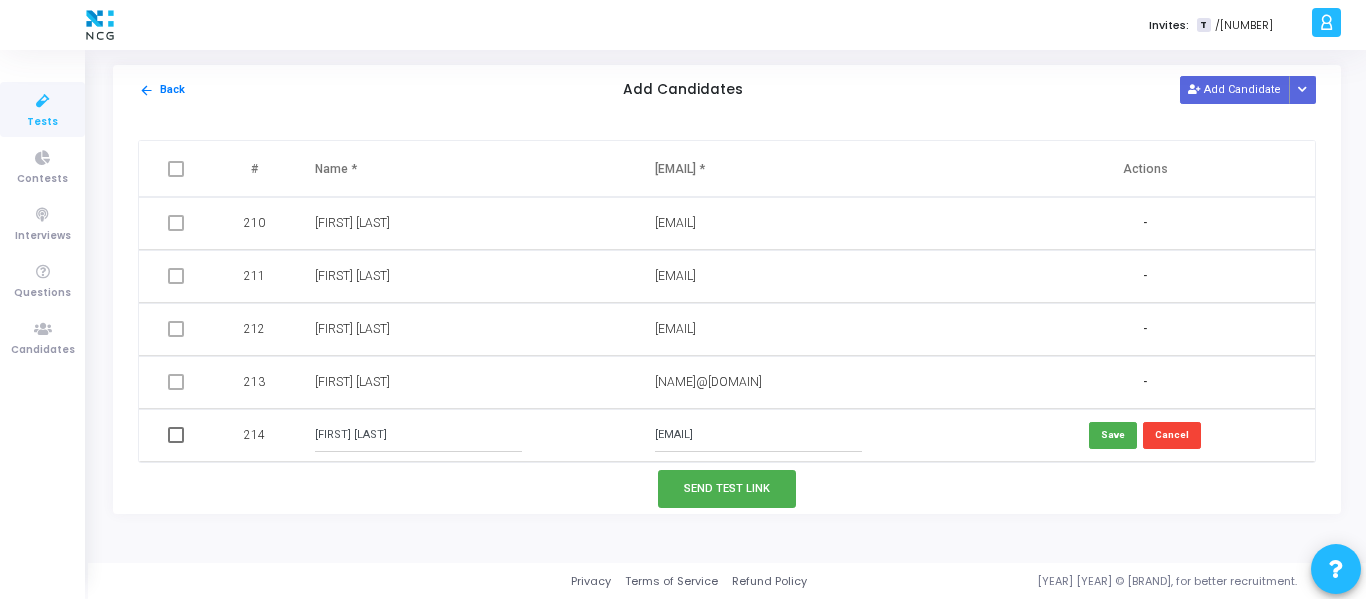 drag, startPoint x: 420, startPoint y: 445, endPoint x: 297, endPoint y: 428, distance: 124.16924 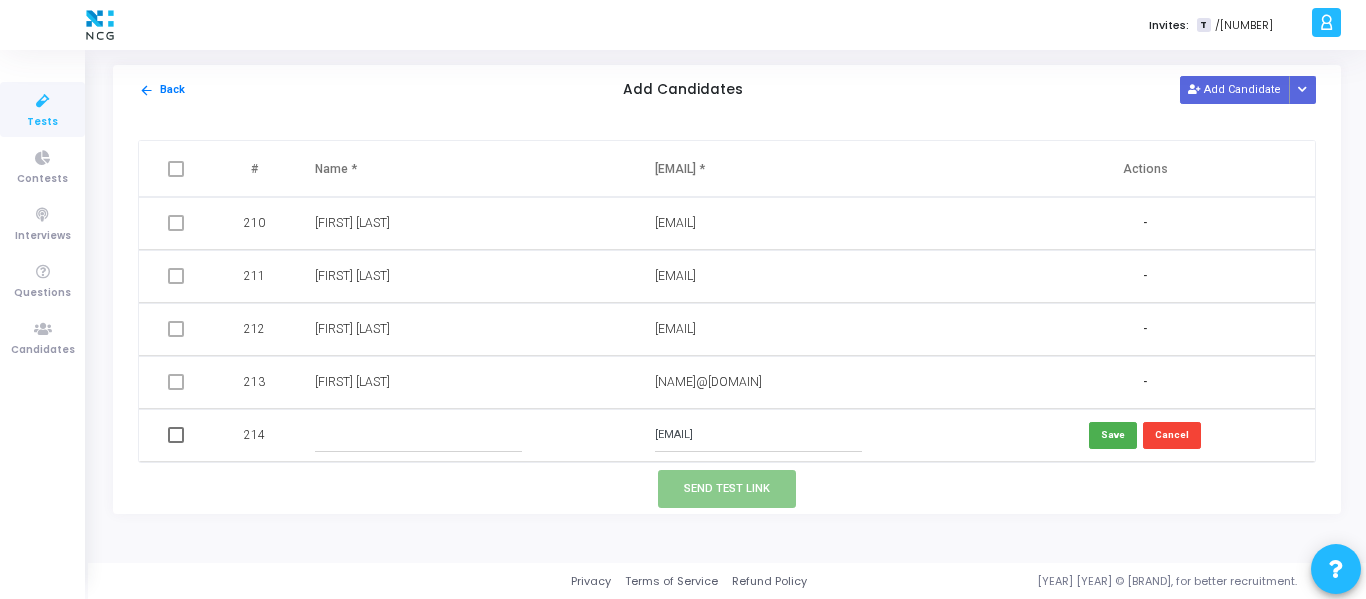 type 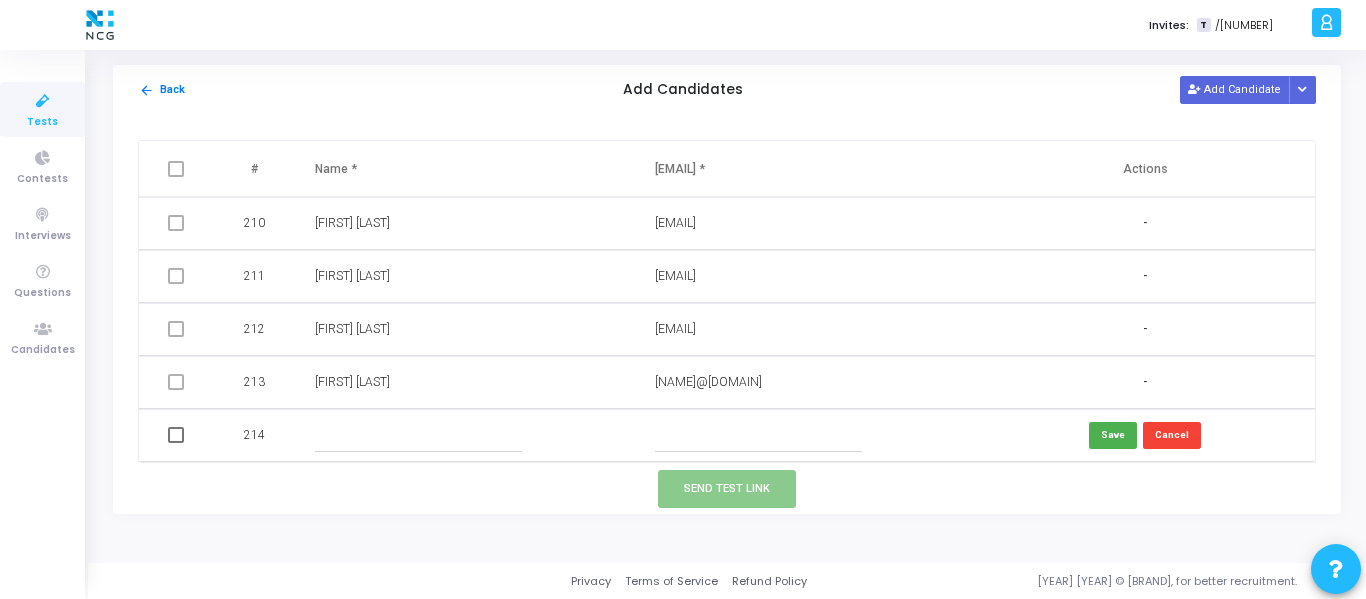 drag, startPoint x: 812, startPoint y: 441, endPoint x: 613, endPoint y: 428, distance: 199.42416 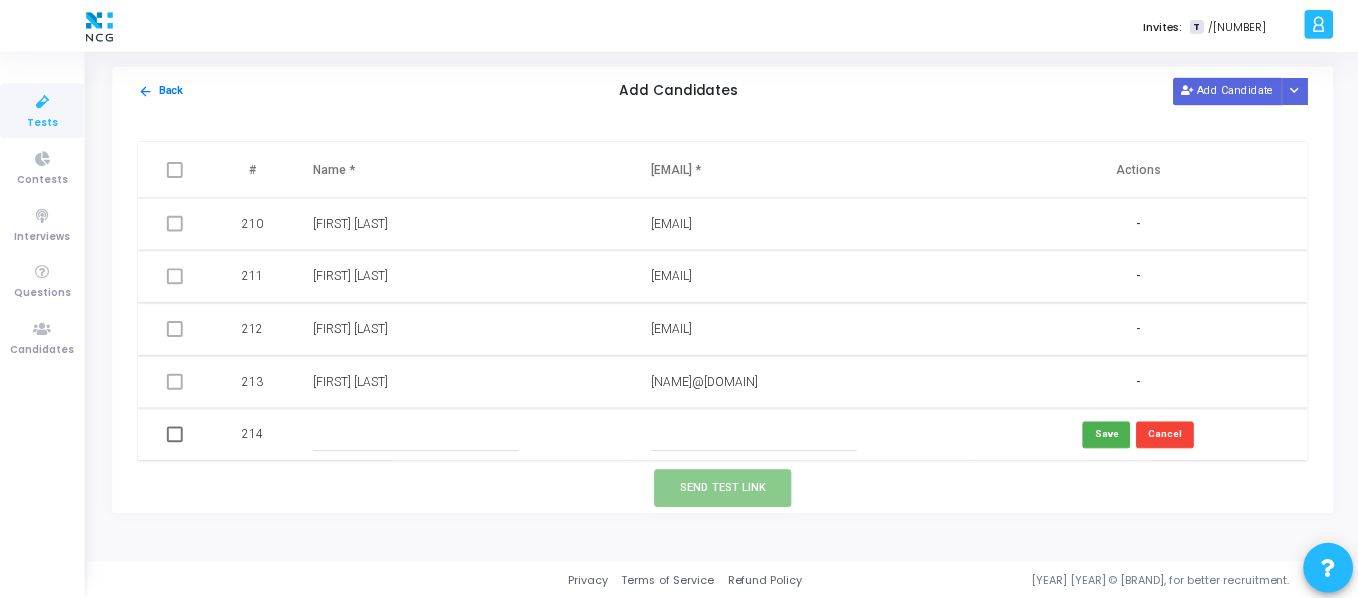 scroll, scrollTop: 10477, scrollLeft: 0, axis: vertical 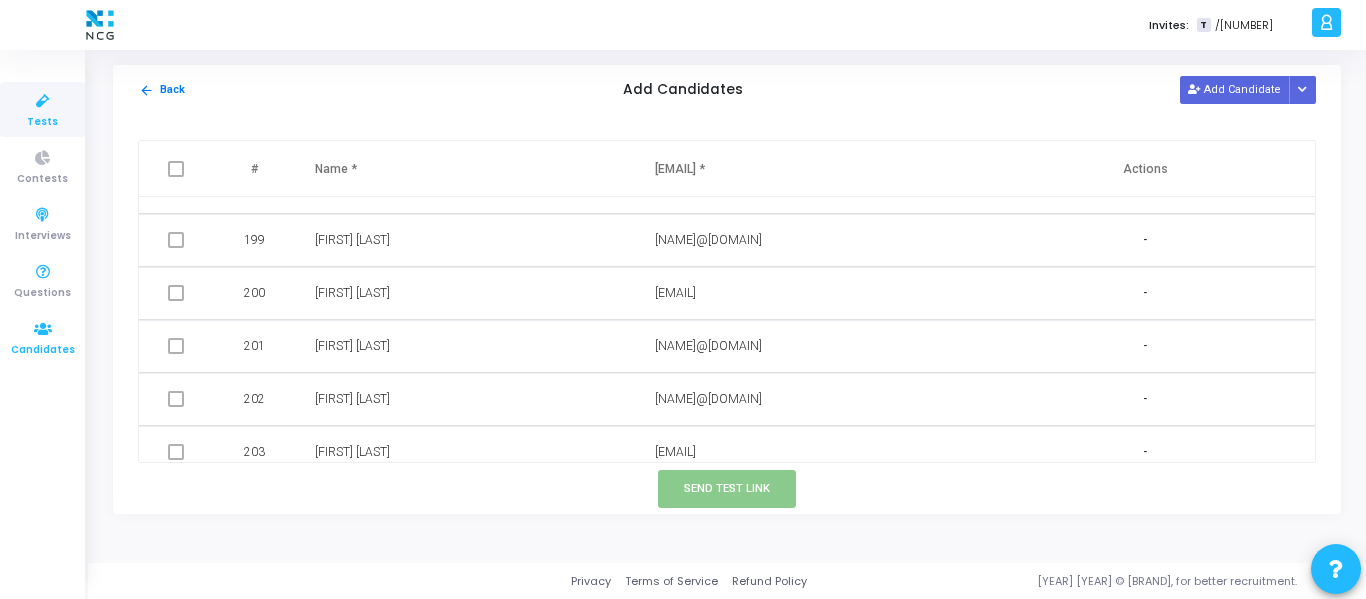 click on "Candidates" at bounding box center [43, 350] 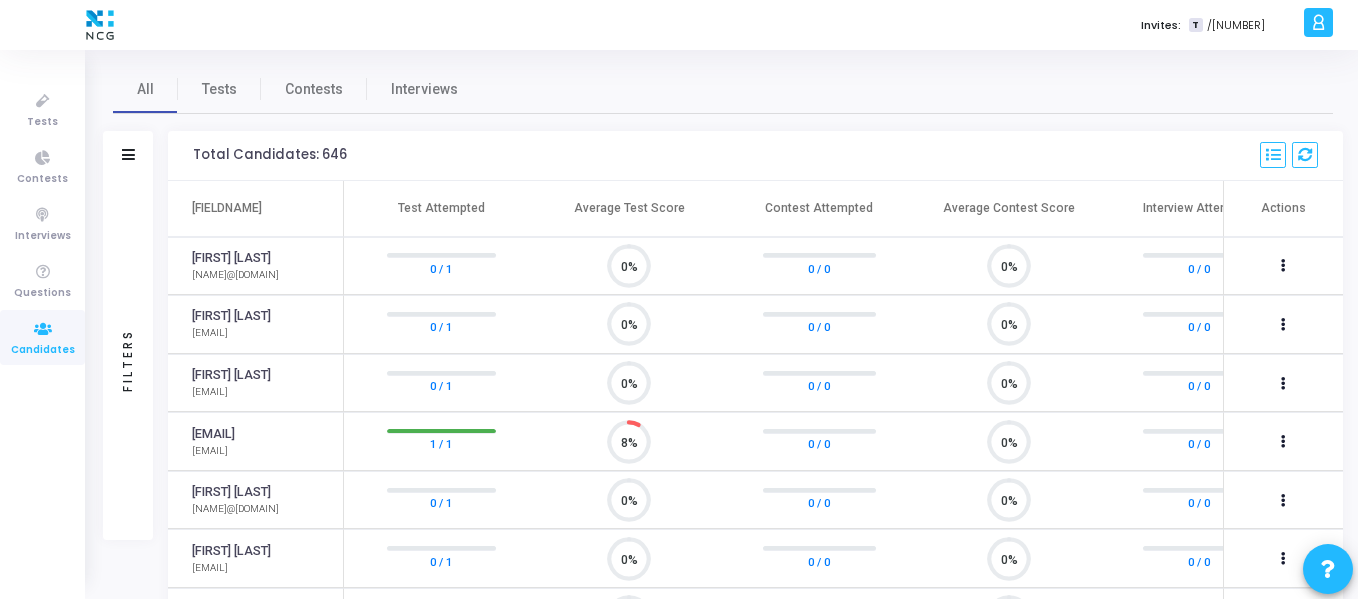 scroll, scrollTop: 9, scrollLeft: 9, axis: both 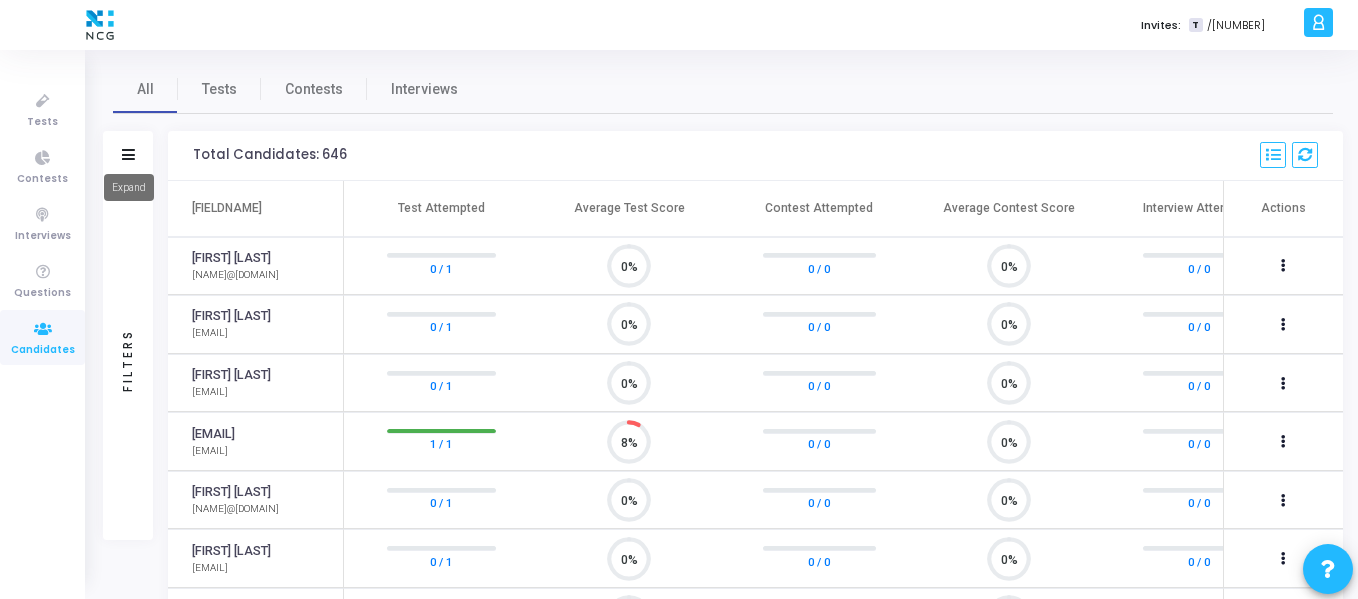 click 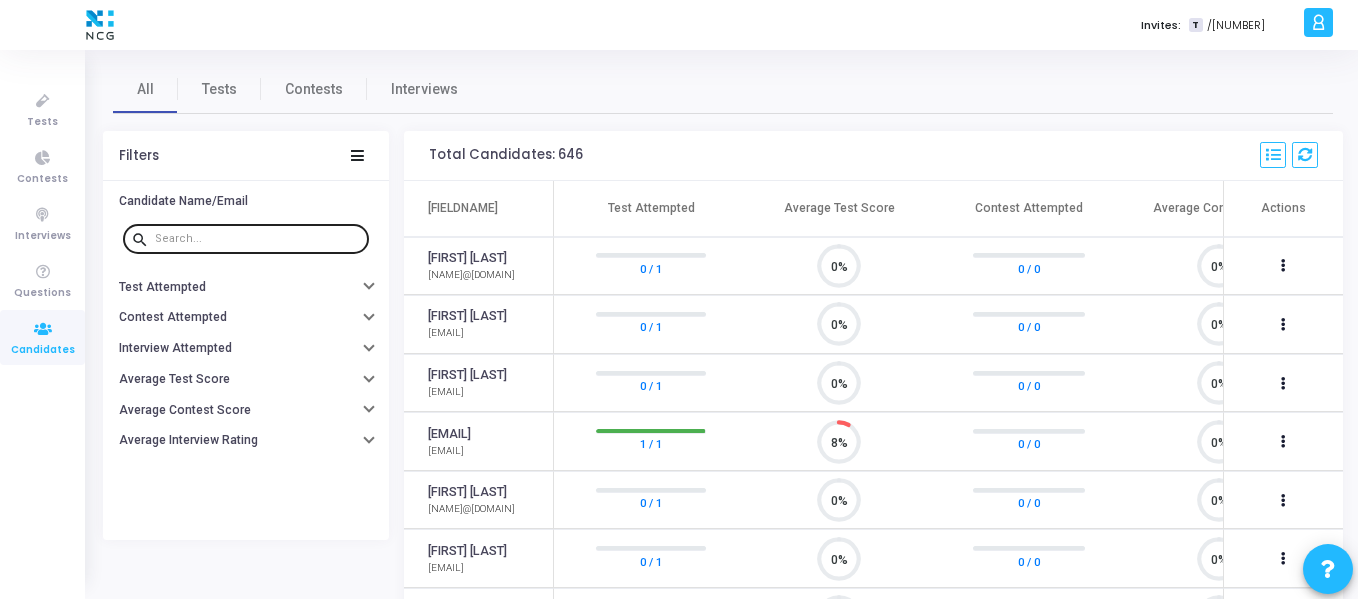 click at bounding box center (258, 238) 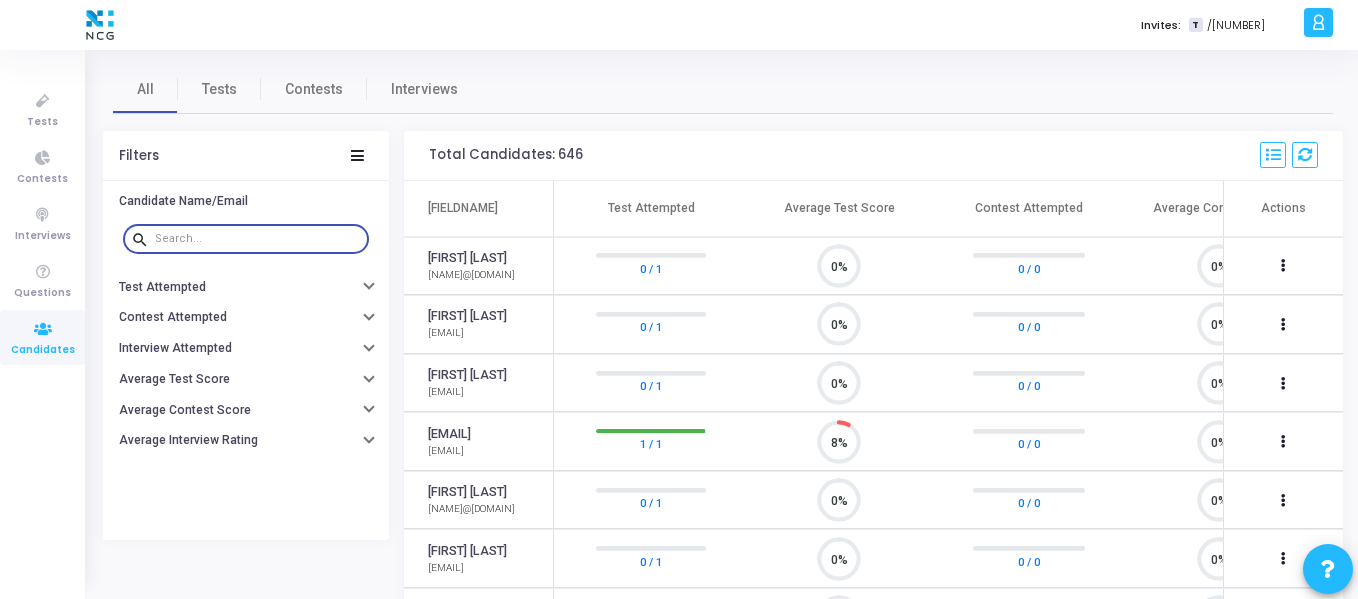 paste on "[EMAIL]" 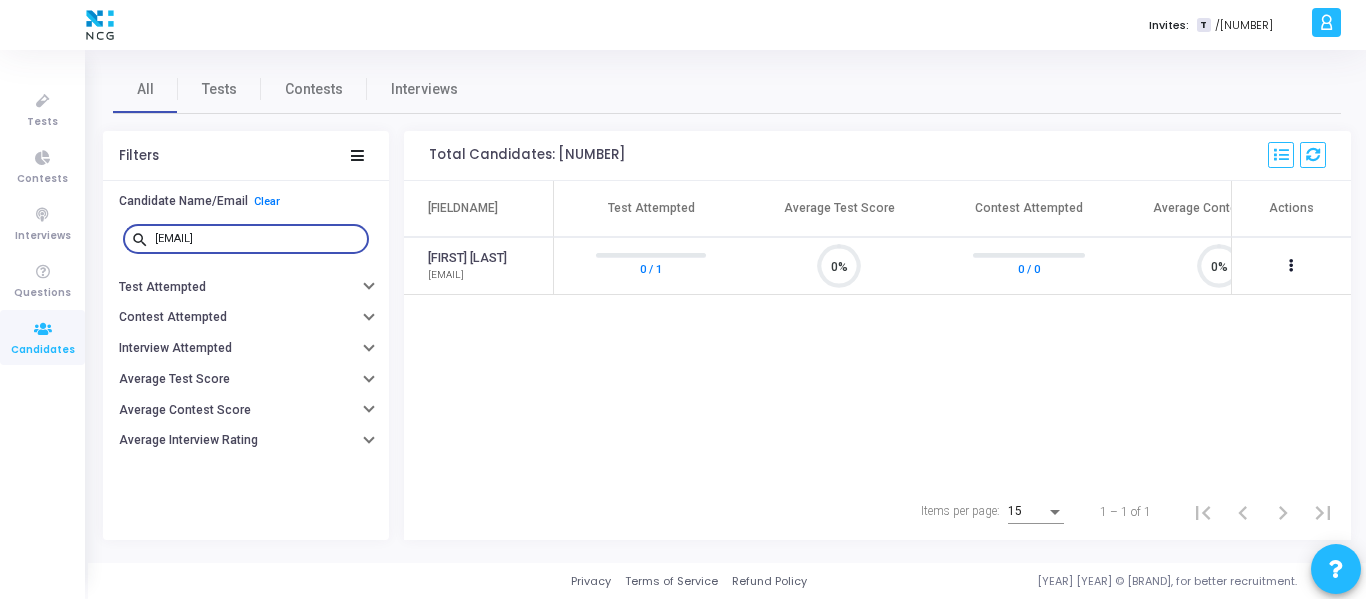type on "[EMAIL]" 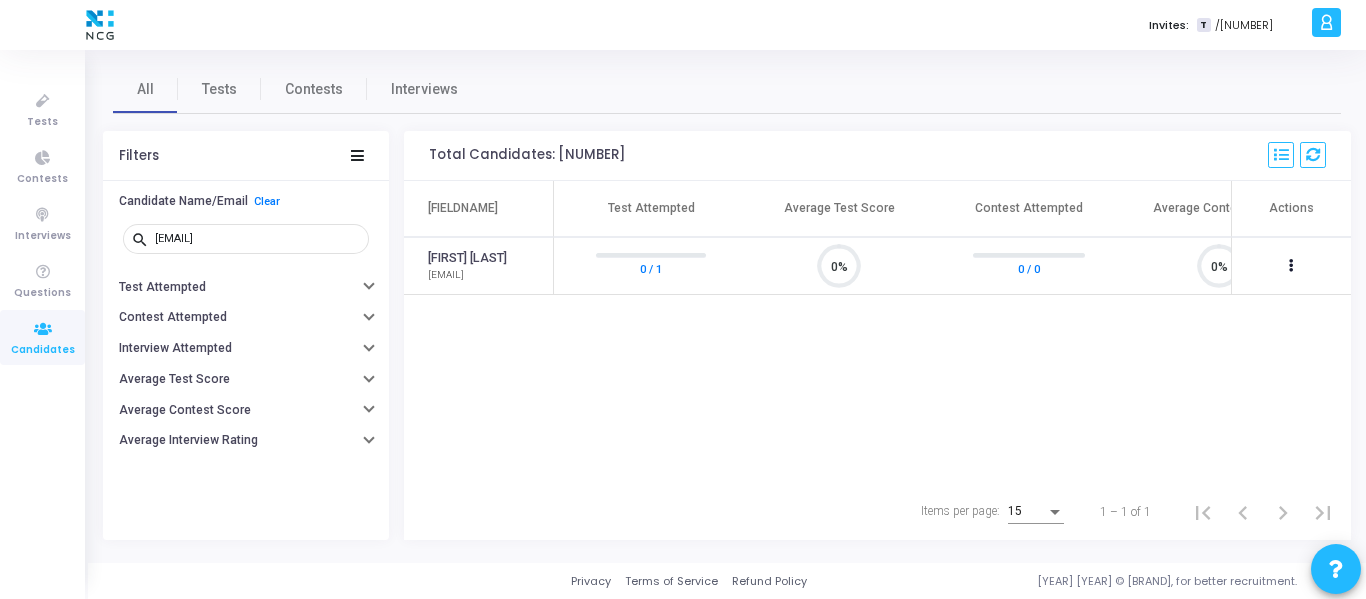 drag, startPoint x: 757, startPoint y: 473, endPoint x: 1146, endPoint y: 460, distance: 389.21716 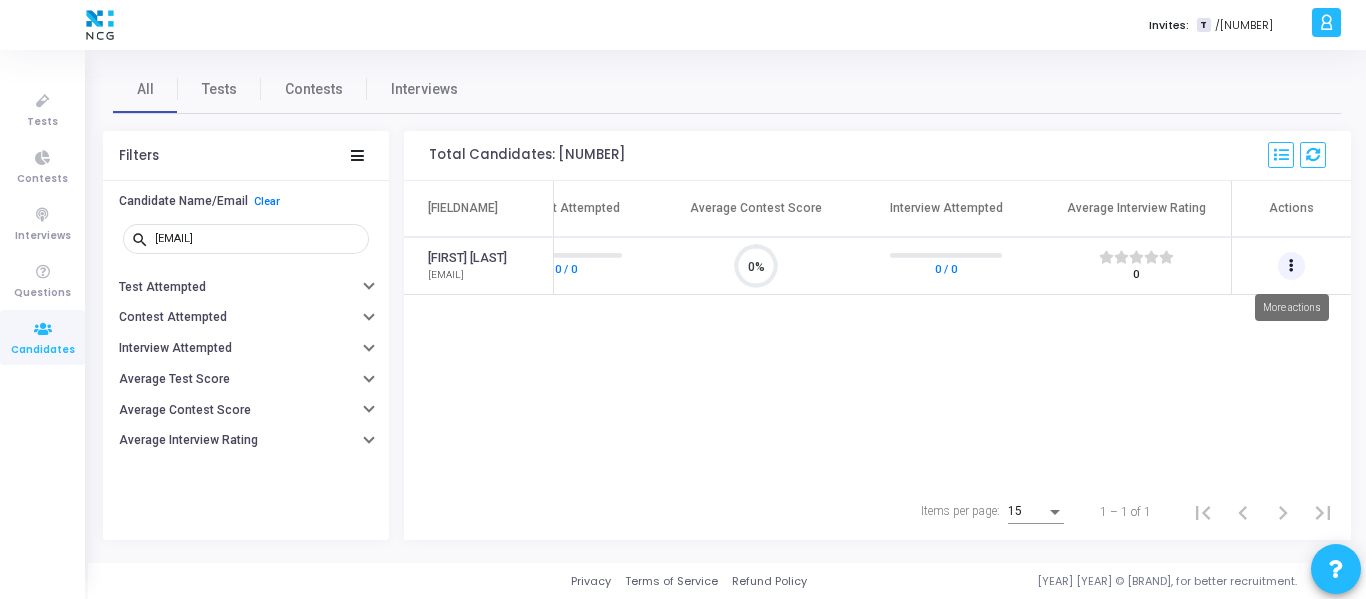 click at bounding box center [1292, 266] 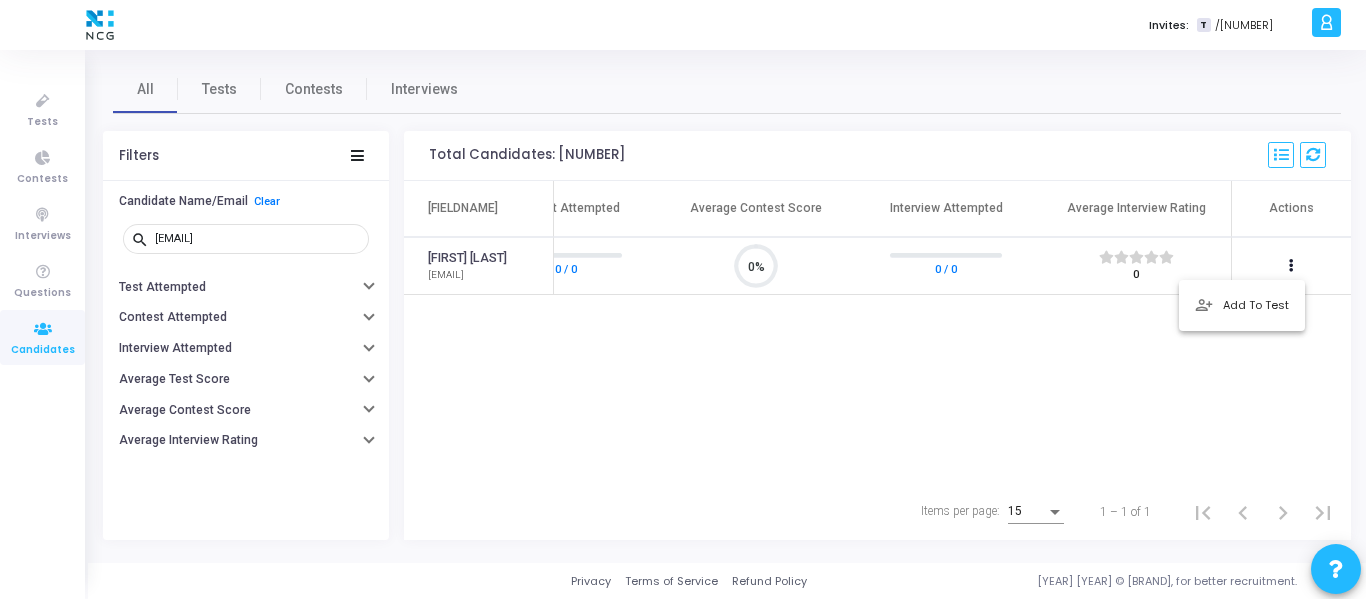 click at bounding box center (683, 299) 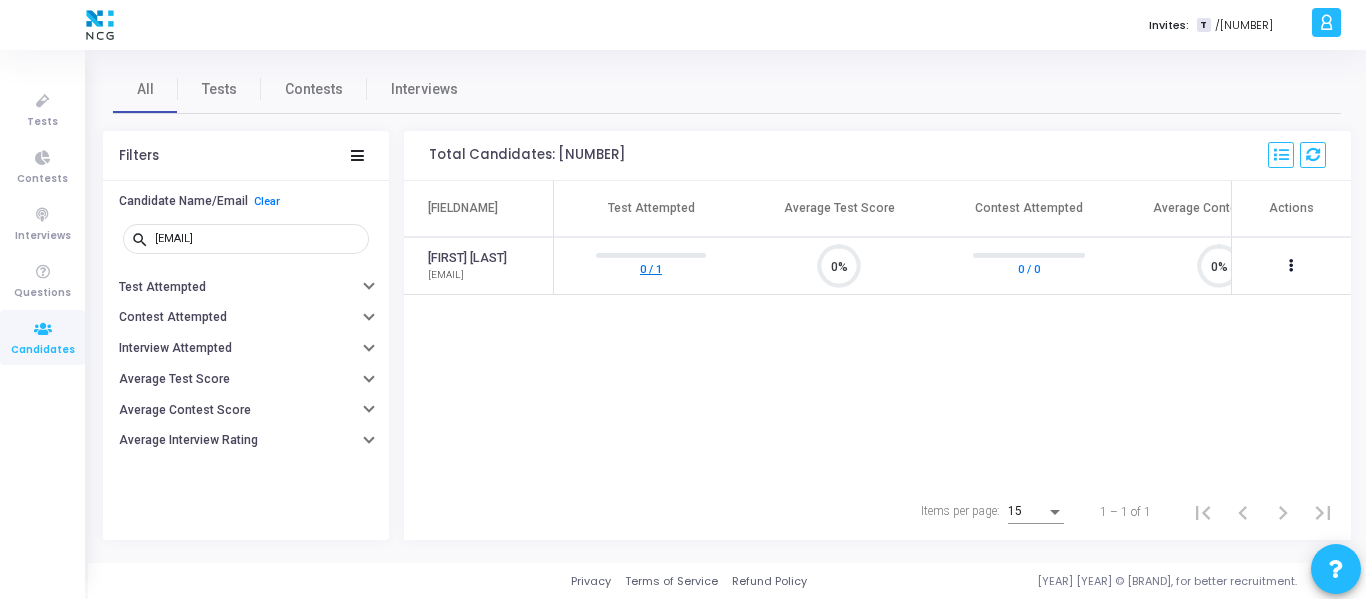 click on "0 / 1" at bounding box center (651, 268) 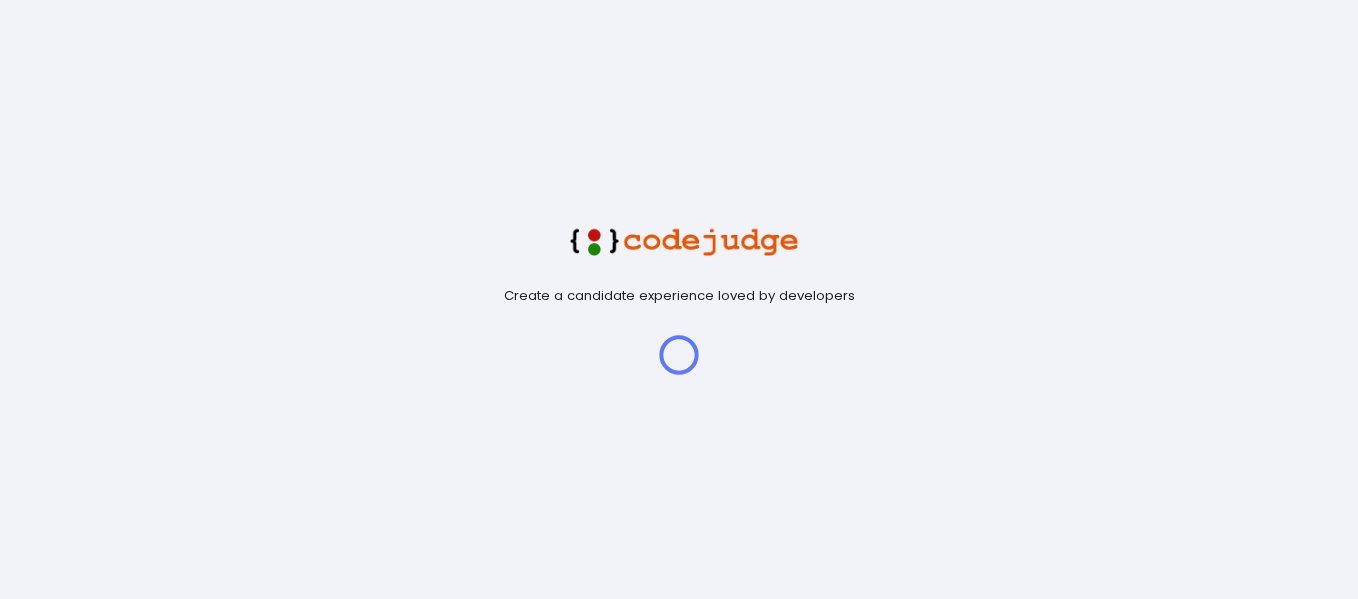 scroll, scrollTop: 0, scrollLeft: 0, axis: both 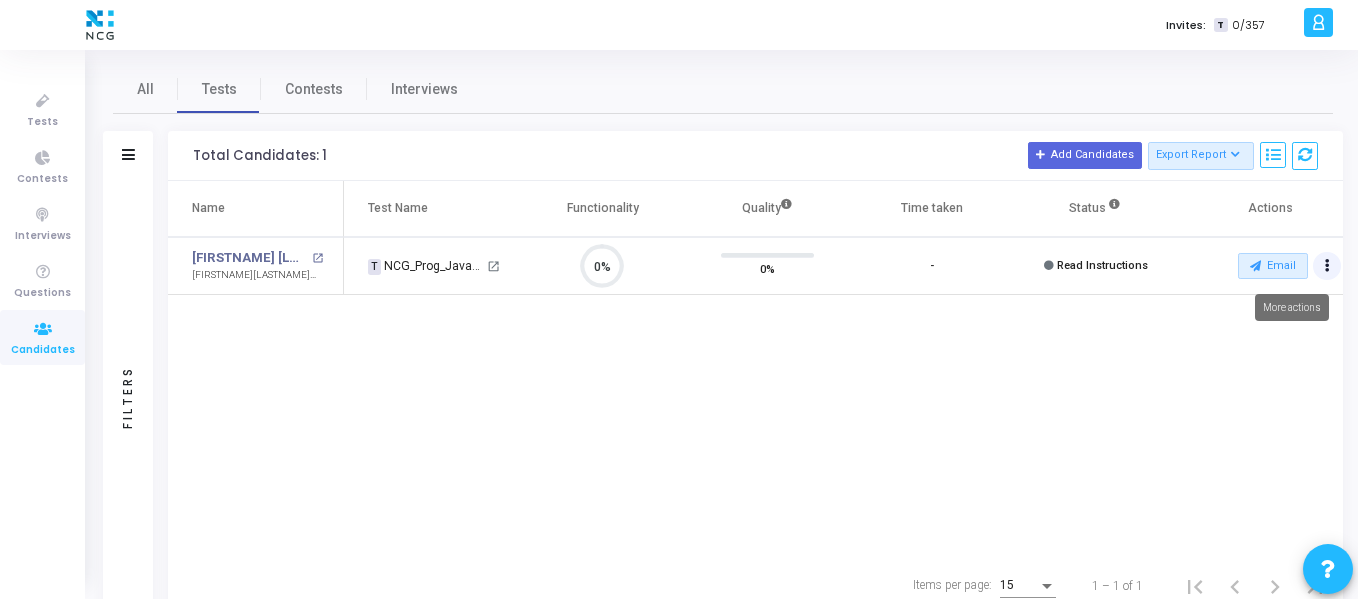 click at bounding box center (1327, 266) 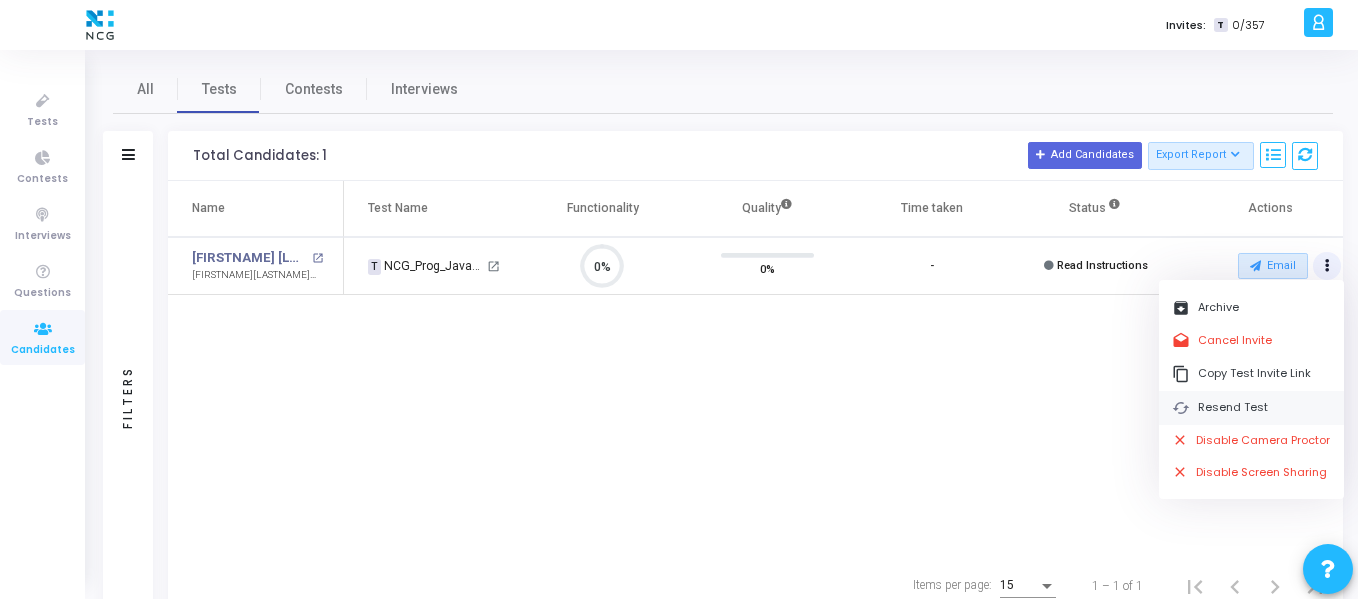 click on "cached  Resend Test" at bounding box center (1251, 407) 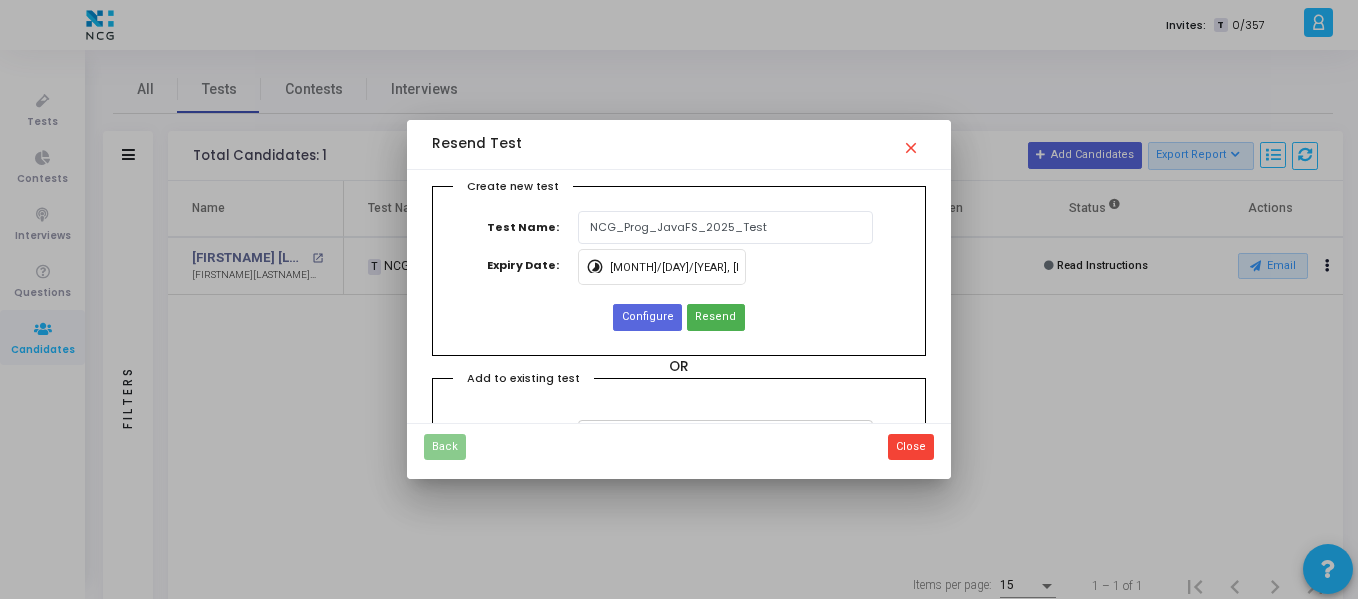 click on "close" at bounding box center [914, 142] 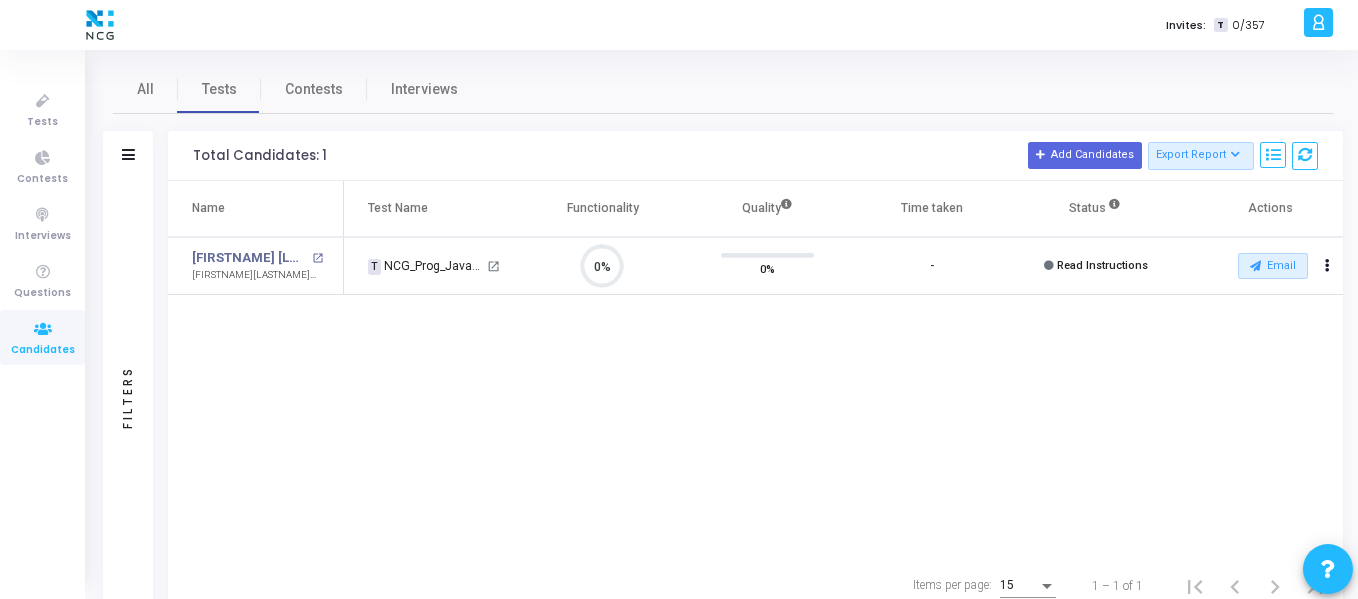 click on "Name Test Name Functionality Quality Time taken Status Actions Sandesh Pare open_in_new paresandesh@gmail.com T NCG_Prog_JavaFS_2025_Test open_in_new 0% 0% - Read Instructions Email archive Archive drafts Cancel Invite content_copy Copy Test Invite Link cached Resend Test close Disable Camera Proctor close Disable Screen Sharing" 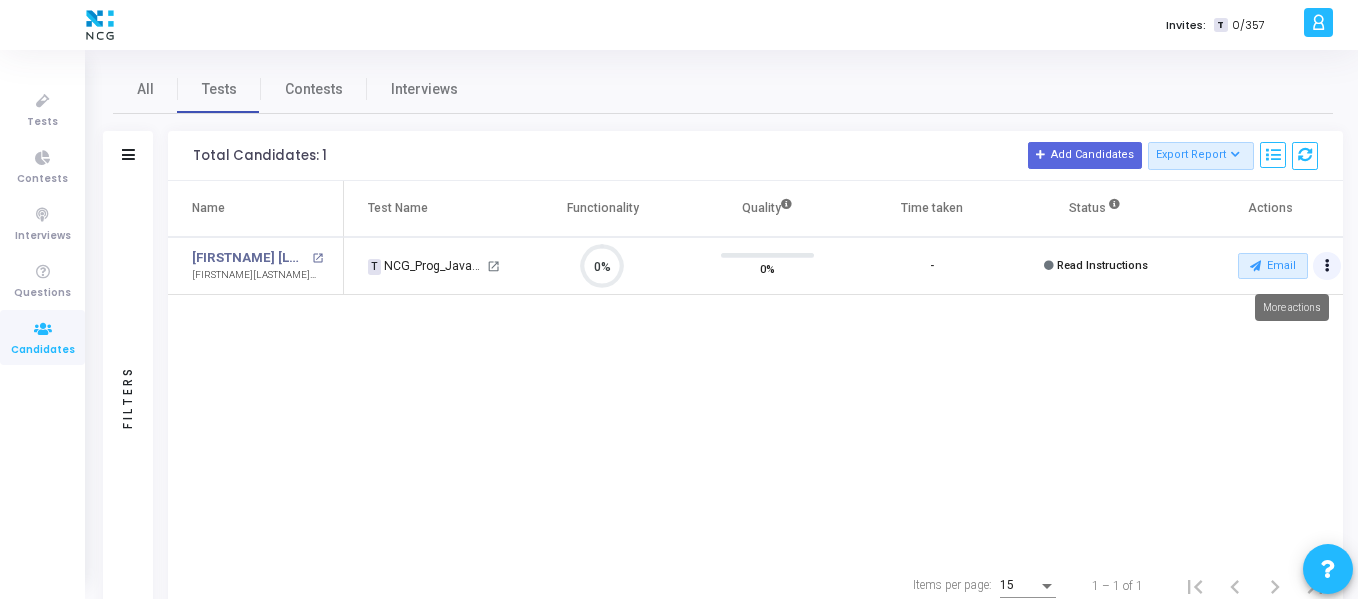 click at bounding box center (1327, 266) 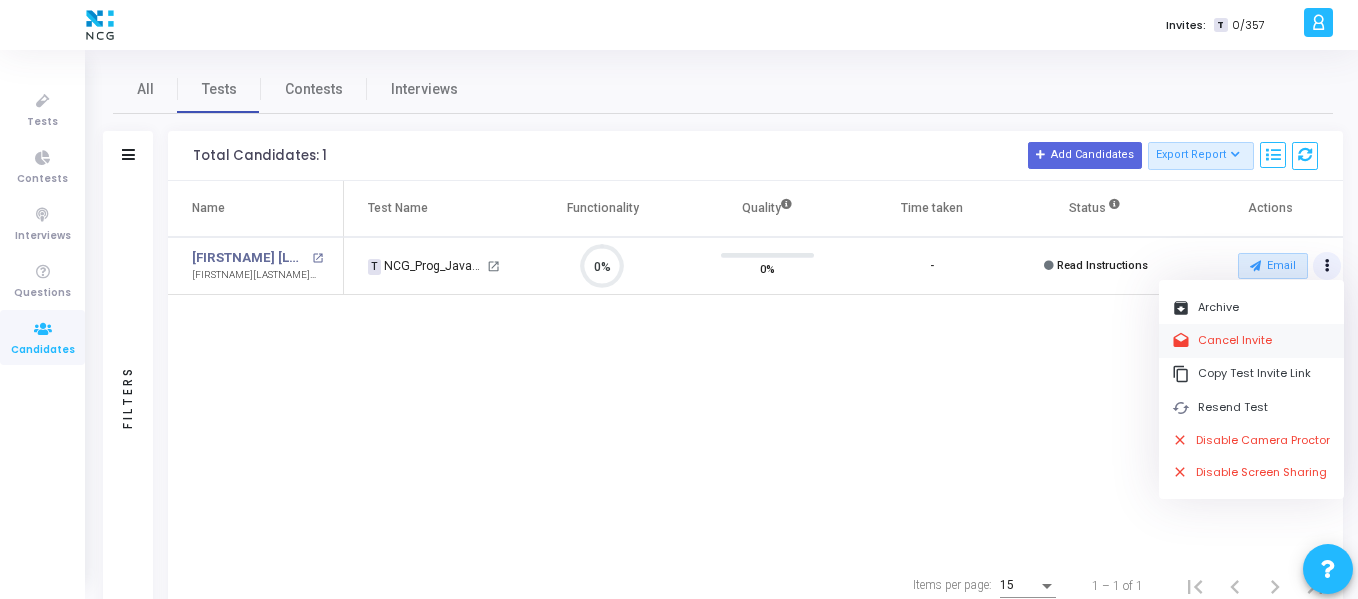 click on "drafts  Cancel Invite" at bounding box center [1251, 340] 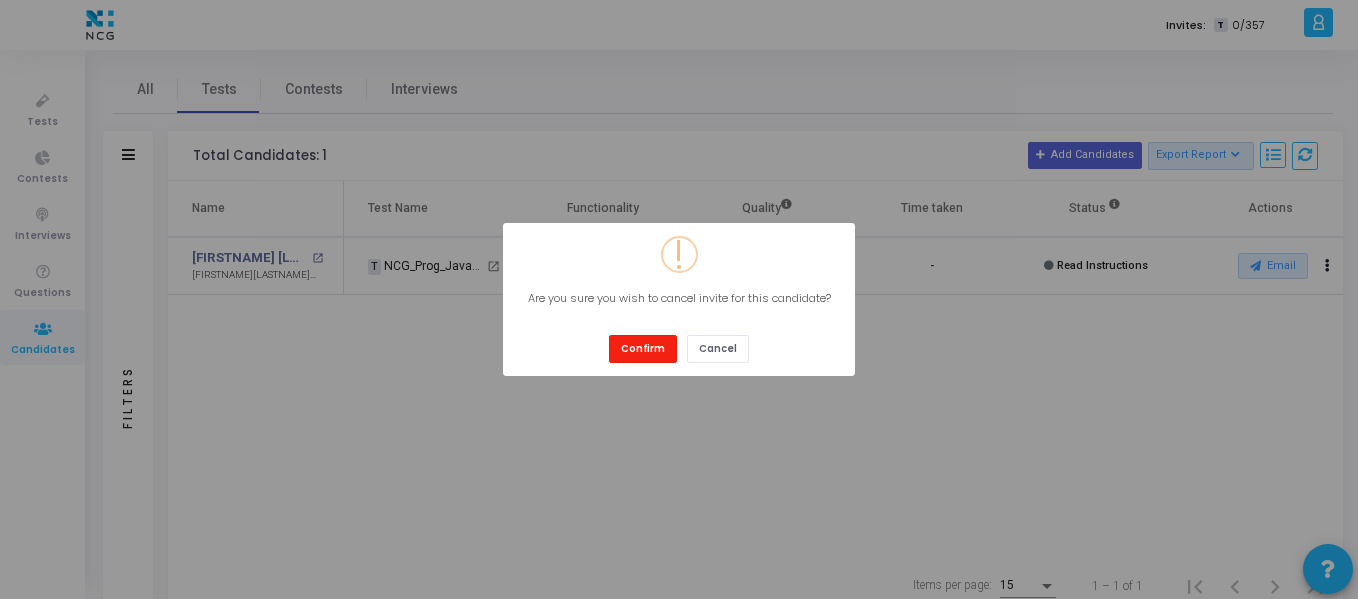 click on "Confirm" at bounding box center [643, 348] 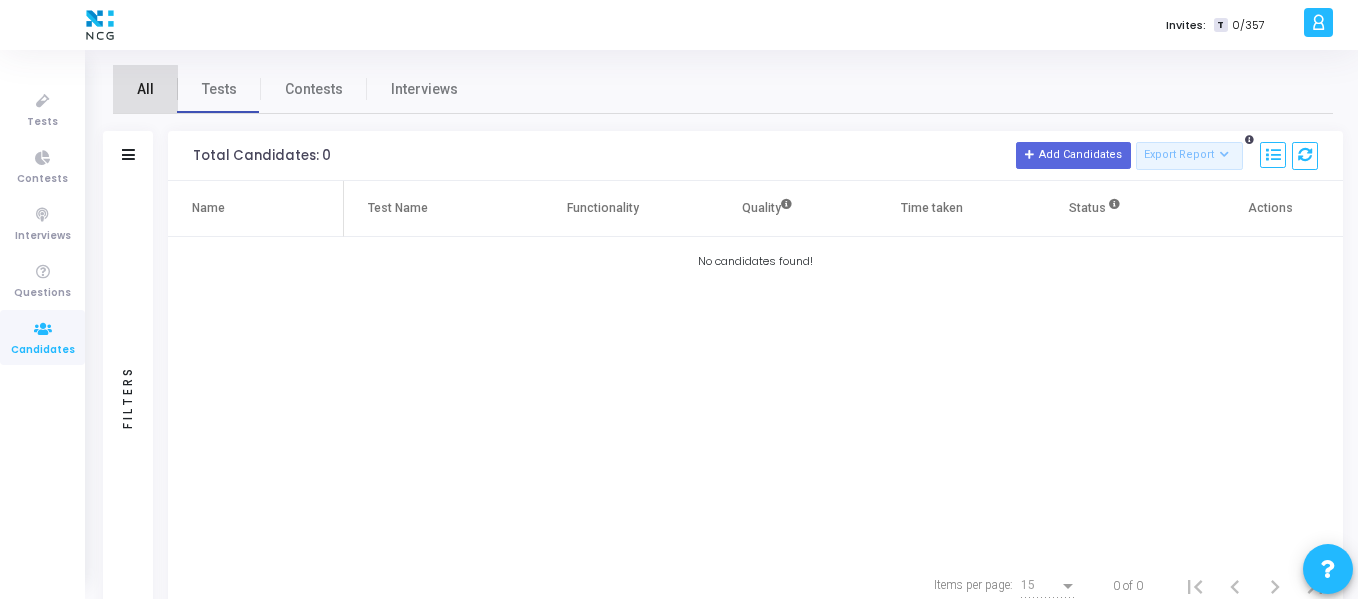 click on "All" at bounding box center (145, 89) 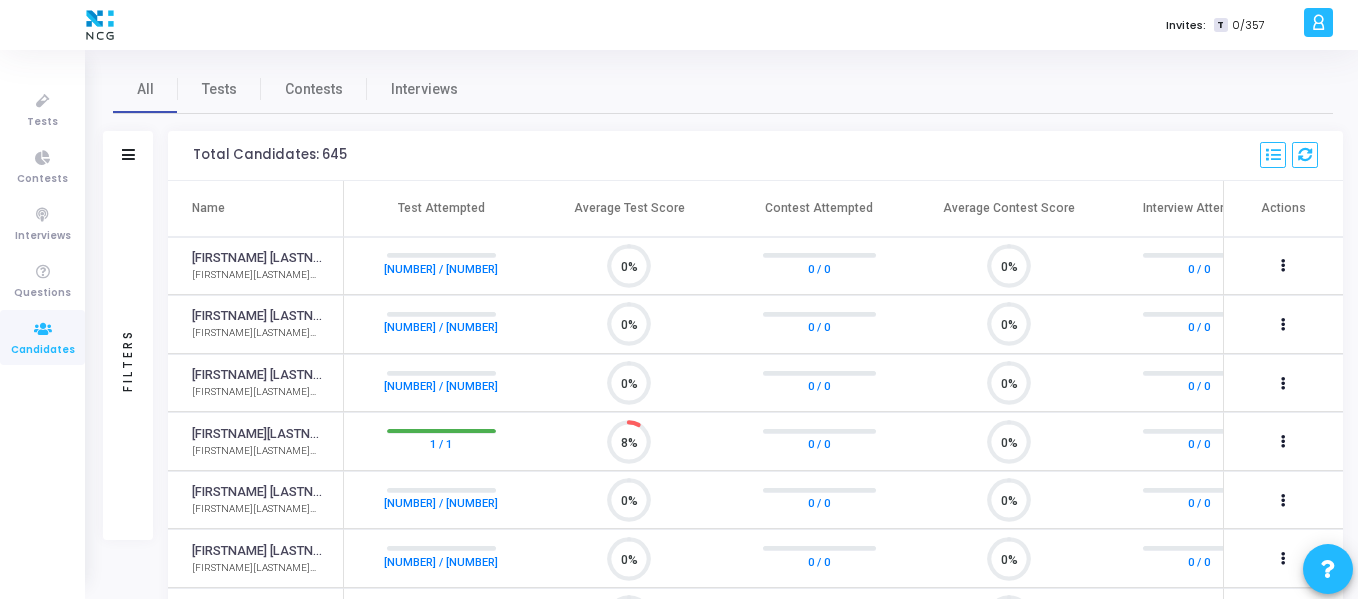 scroll, scrollTop: 9, scrollLeft: 9, axis: both 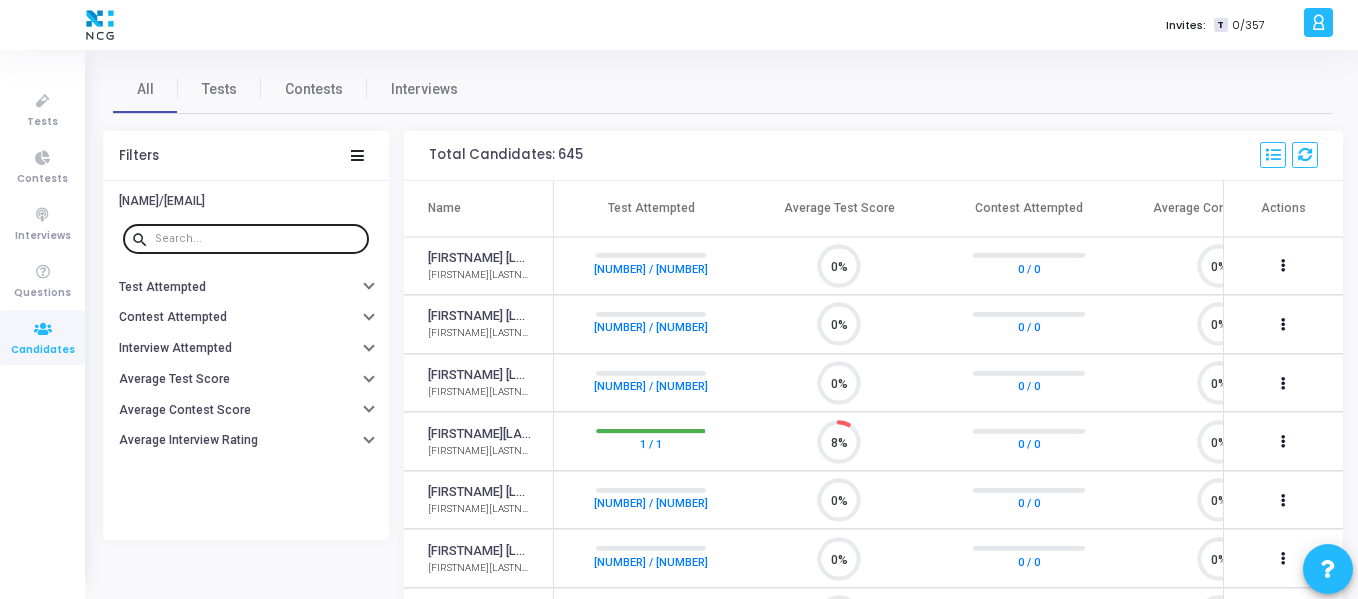click at bounding box center (258, 239) 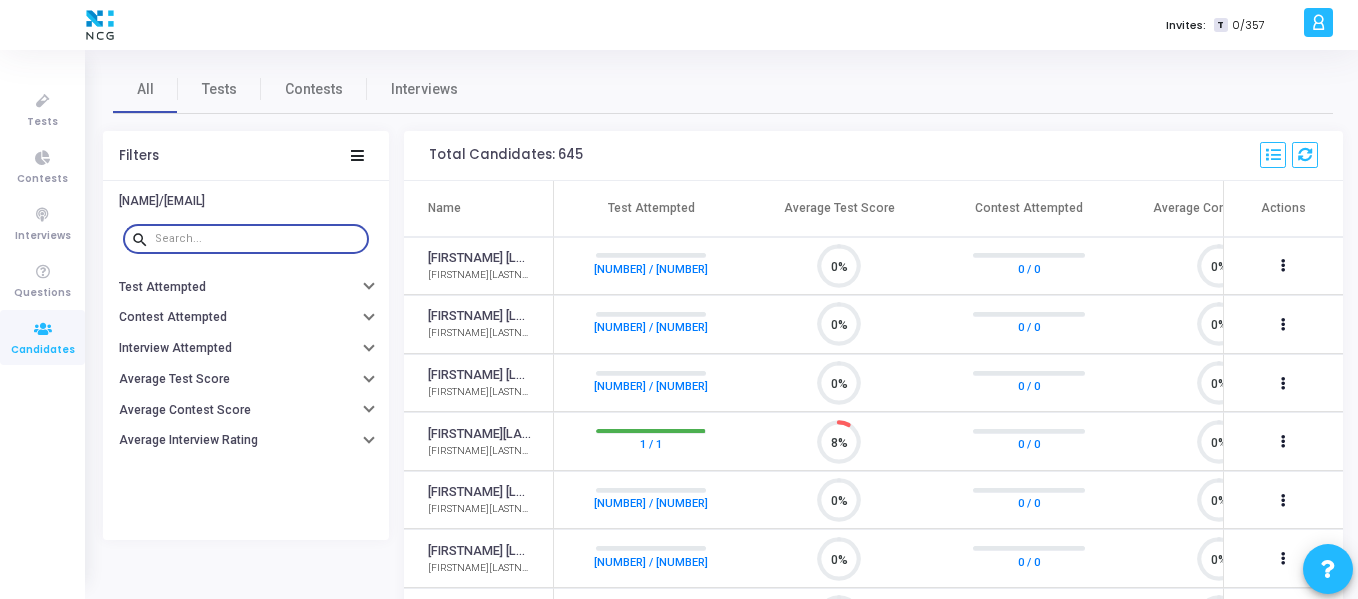 paste on "[EMAIL]" 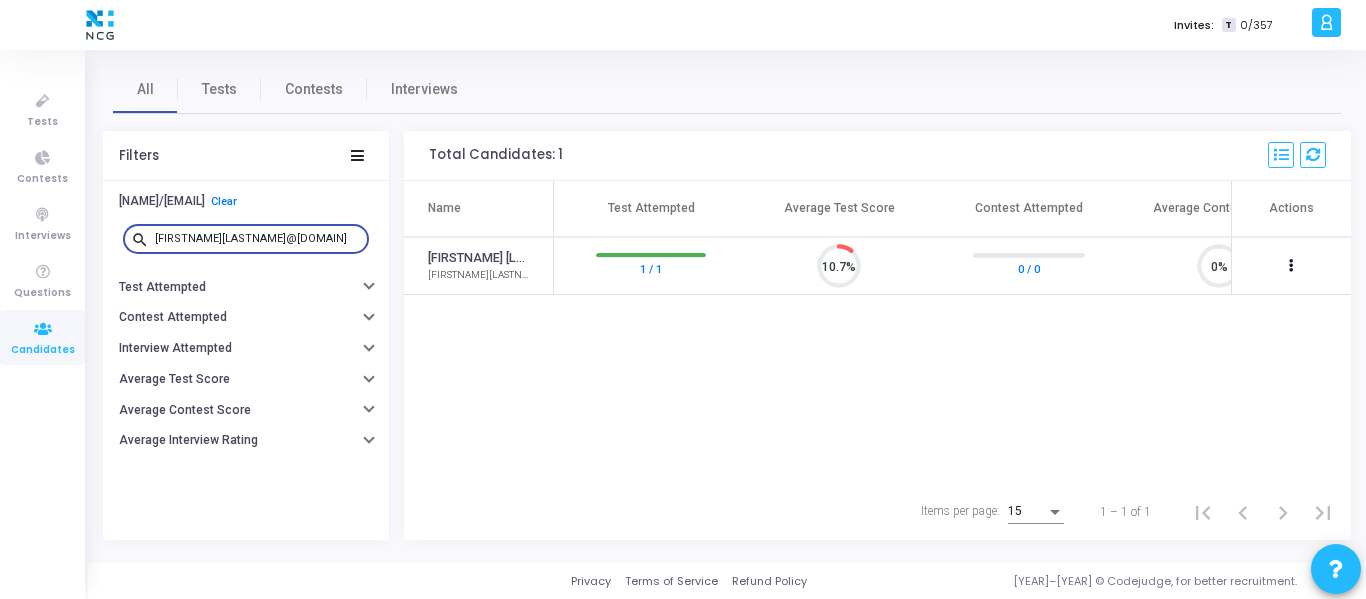 type on "[EMAIL]" 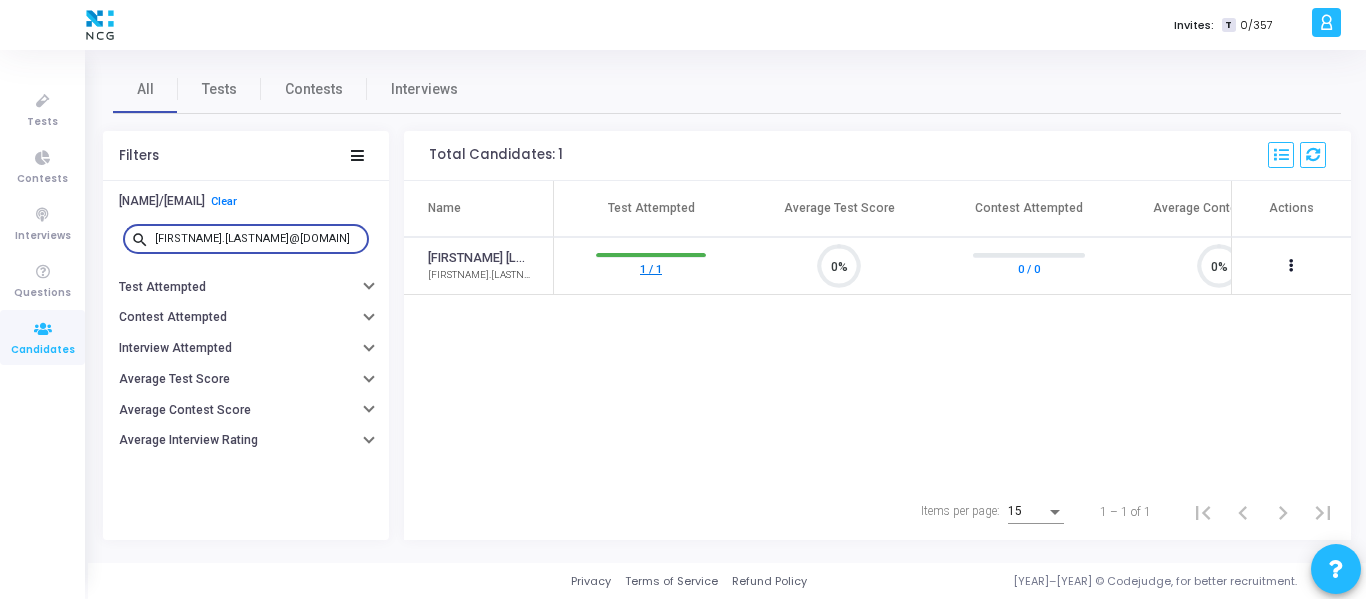 type on "[EMAIL]" 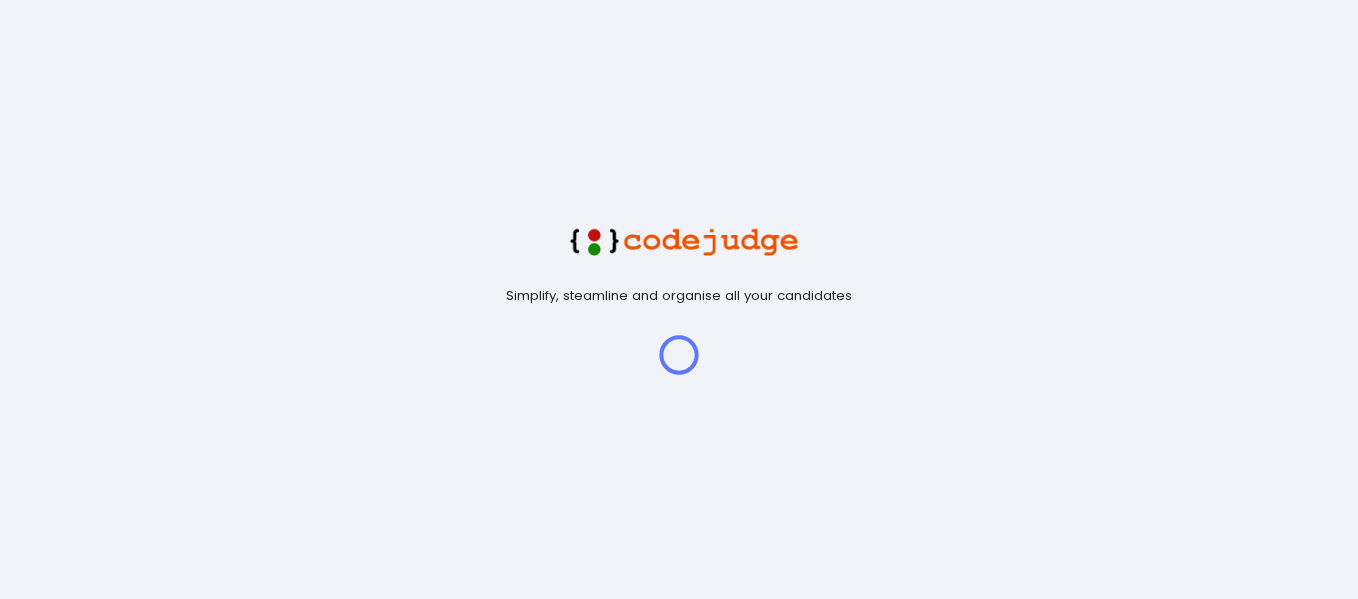 scroll, scrollTop: 0, scrollLeft: 0, axis: both 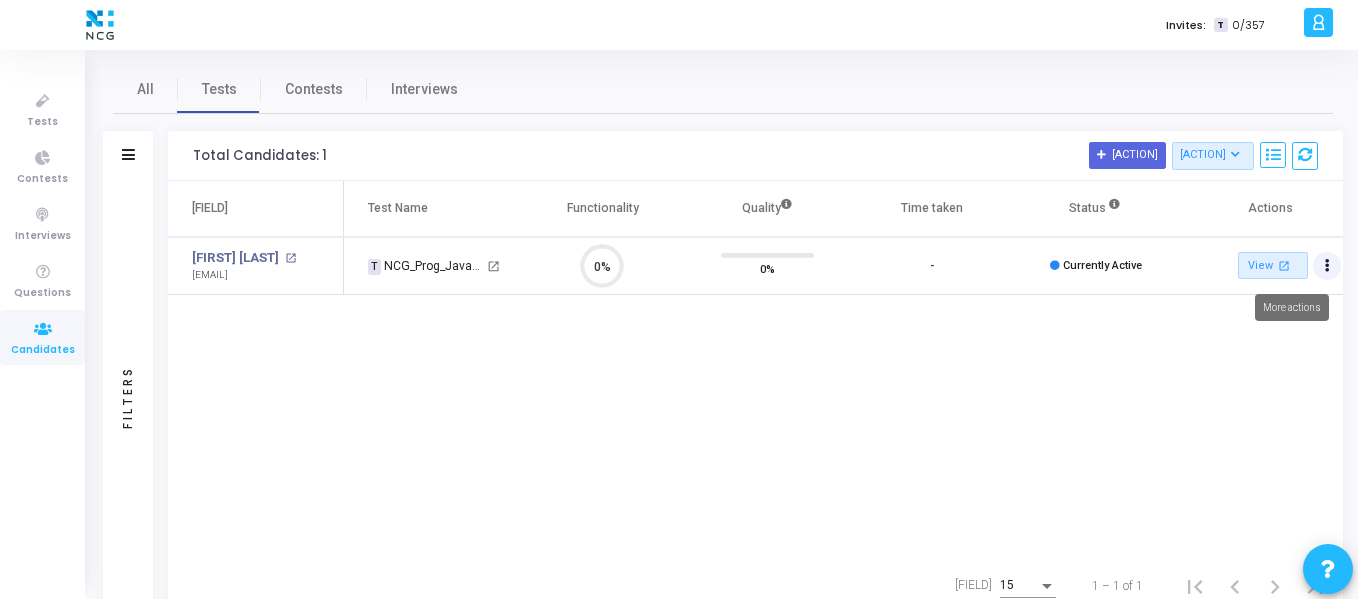 click at bounding box center (1327, 266) 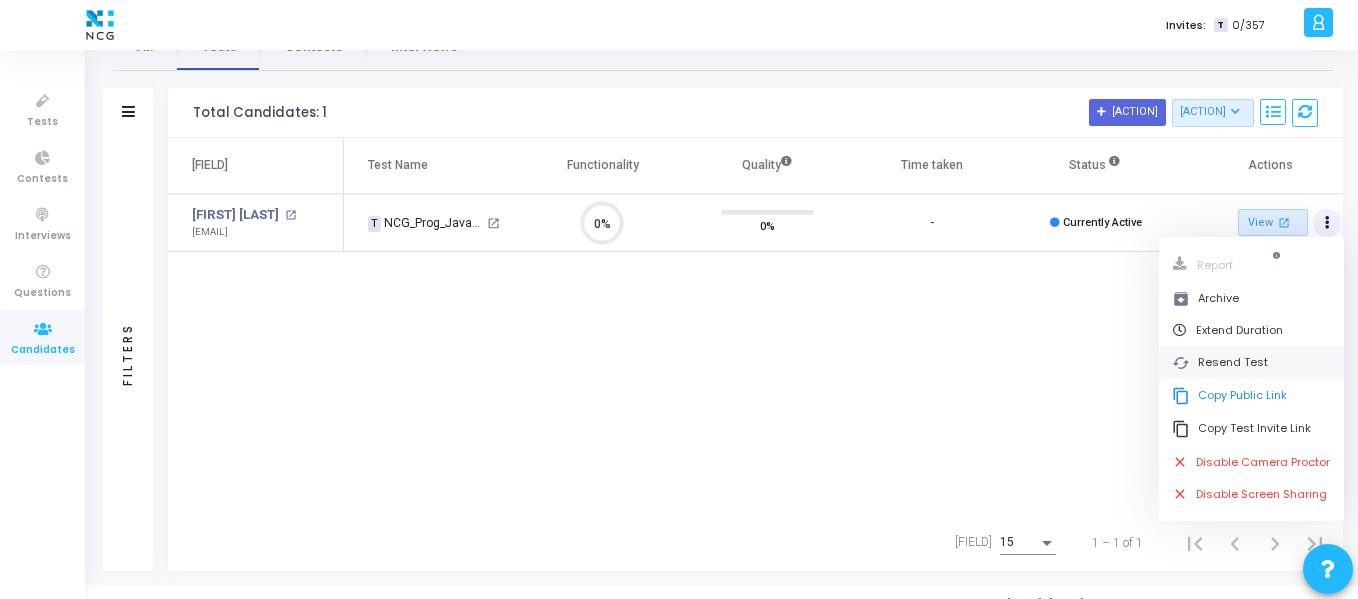 scroll, scrollTop: 66, scrollLeft: 0, axis: vertical 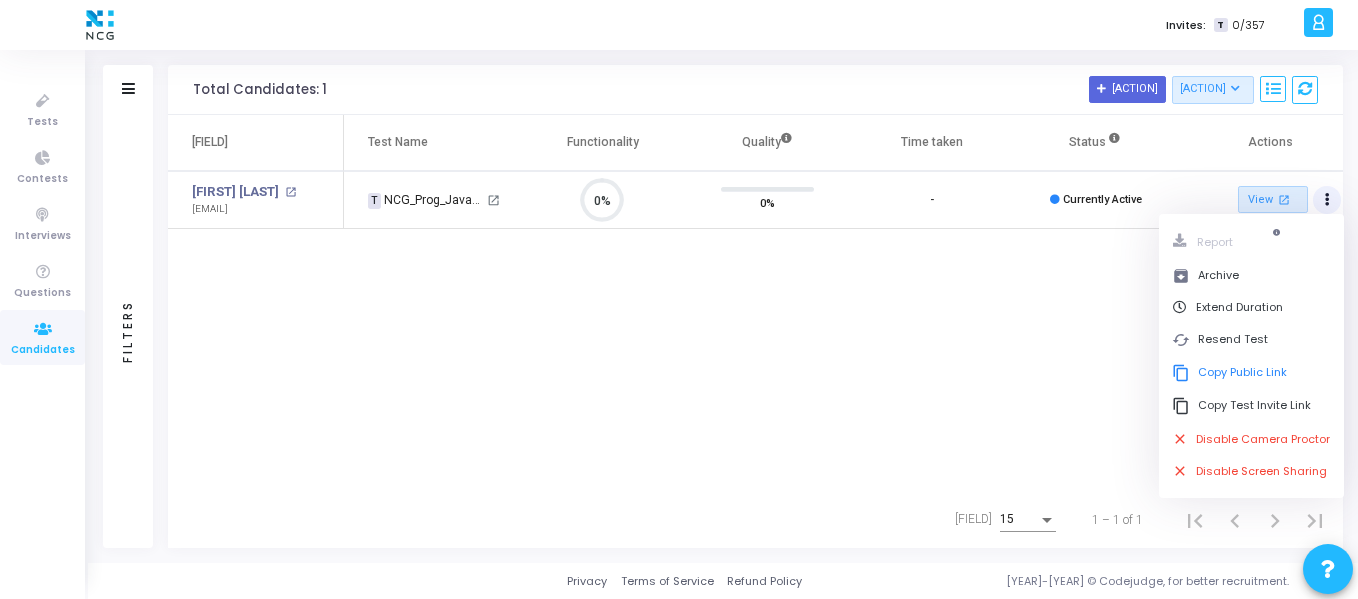 click on "[FIRST] [LAST] open_in_new [EMAIL] [FIELD] [FIELD] [FIELD] [FIELD] [FIELD] [FIELD] open_in_new" 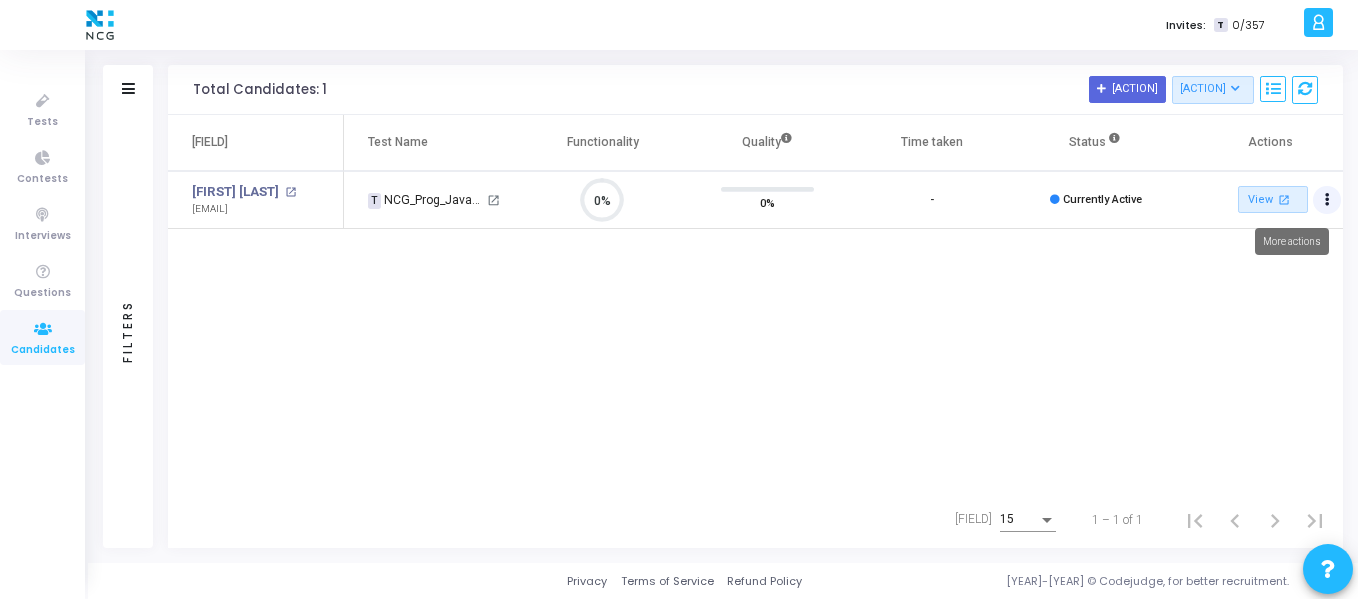 click at bounding box center (1327, 200) 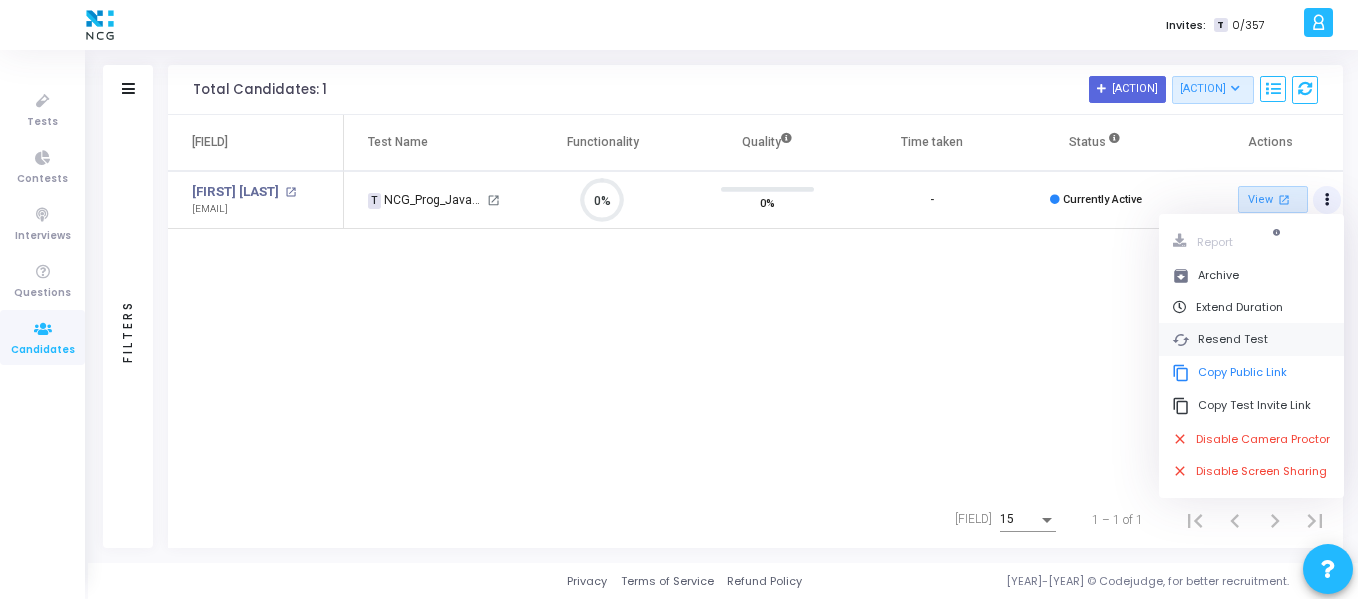 click on "cached  Resend Test" at bounding box center [1251, 339] 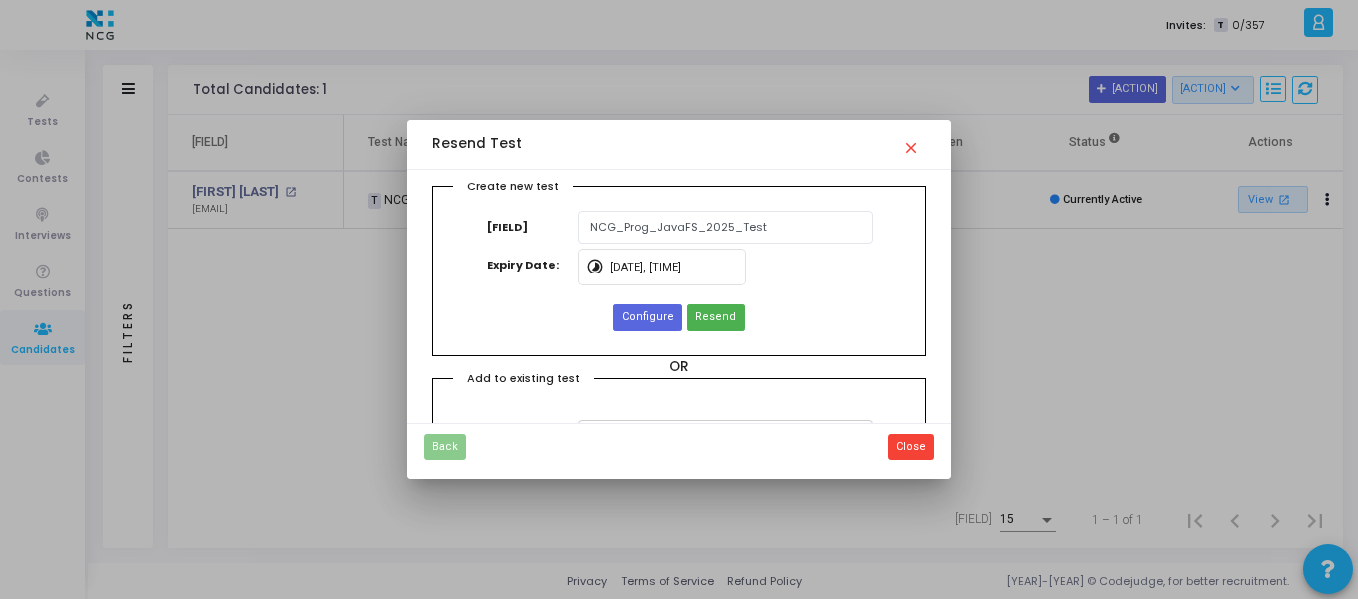 click on "close" at bounding box center (914, 142) 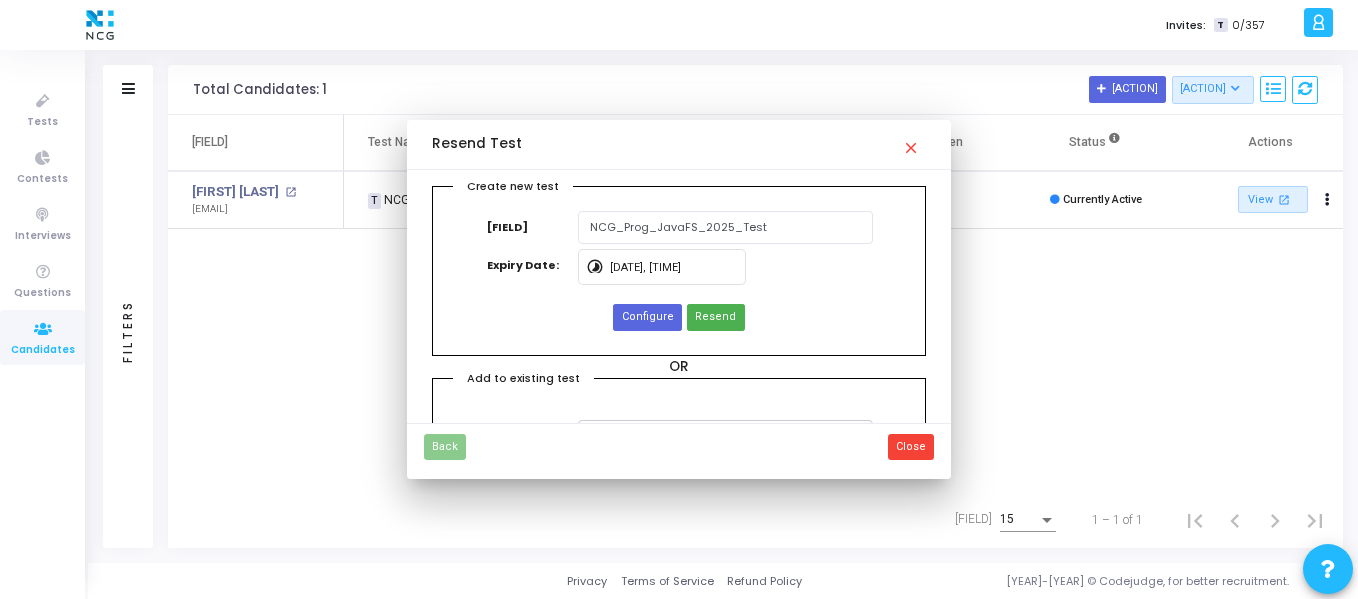scroll, scrollTop: 66, scrollLeft: 0, axis: vertical 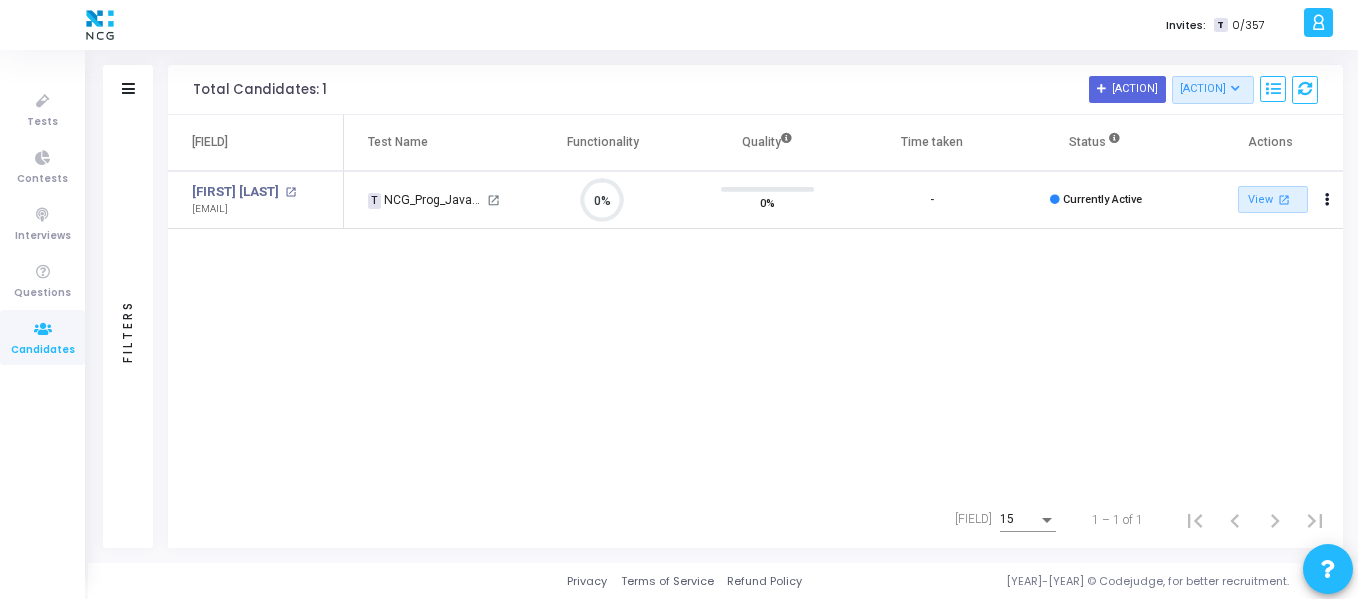 click on "Name  Test Name   Functionality   Quality  Time taken  Status   Actions   Sheetal Mahendrakar open_in_new  mahendrakar.sheetal@gmail.com   T   NCG_Prog_JavaFS_2025_Test   open_in_new 0%  0%   -   Currently Active   View  open_in_new   Report  archive  Archive   Extend Duration  cached  Resend Test  content_copy  Copy Public Link  content_copy  Copy Test Invite Link  close  Disable Camera Proctor  close  Disable Screen Sharing" 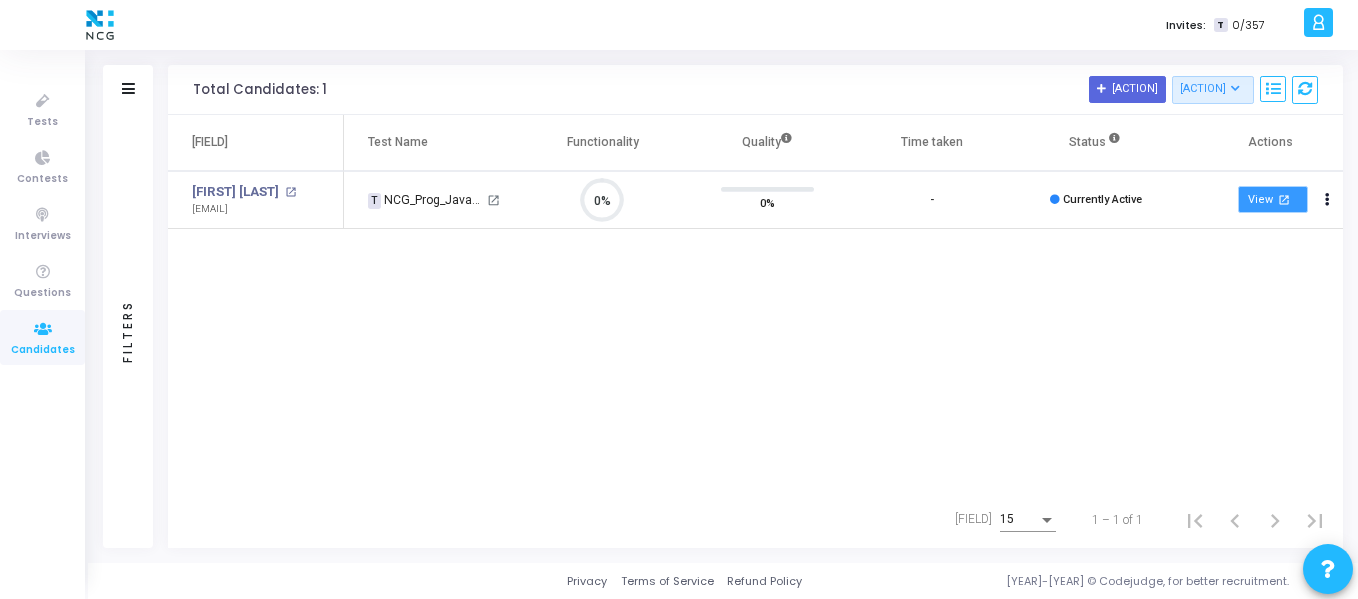 click on "View  open_in_new" at bounding box center (1273, 199) 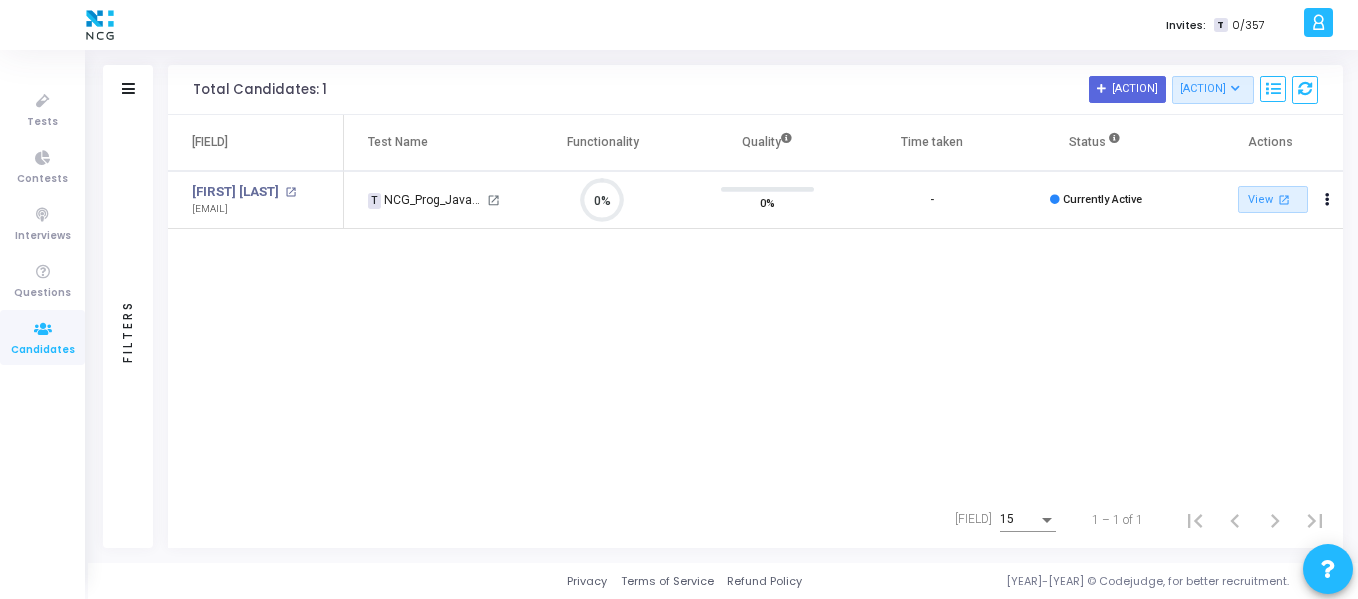 click on "Name  Test Name   Functionality   Quality  Time taken  Status   Actions   Sheetal Mahendrakar open_in_new  mahendrakar.sheetal@gmail.com   T   NCG_Prog_JavaFS_2025_Test   open_in_new 0%  0%   -   Currently Active   View  open_in_new   Report  archive  Archive   Extend Duration  cached  Resend Test  content_copy  Copy Public Link  content_copy  Copy Test Invite Link  close  Disable Camera Proctor  close  Disable Screen Sharing" 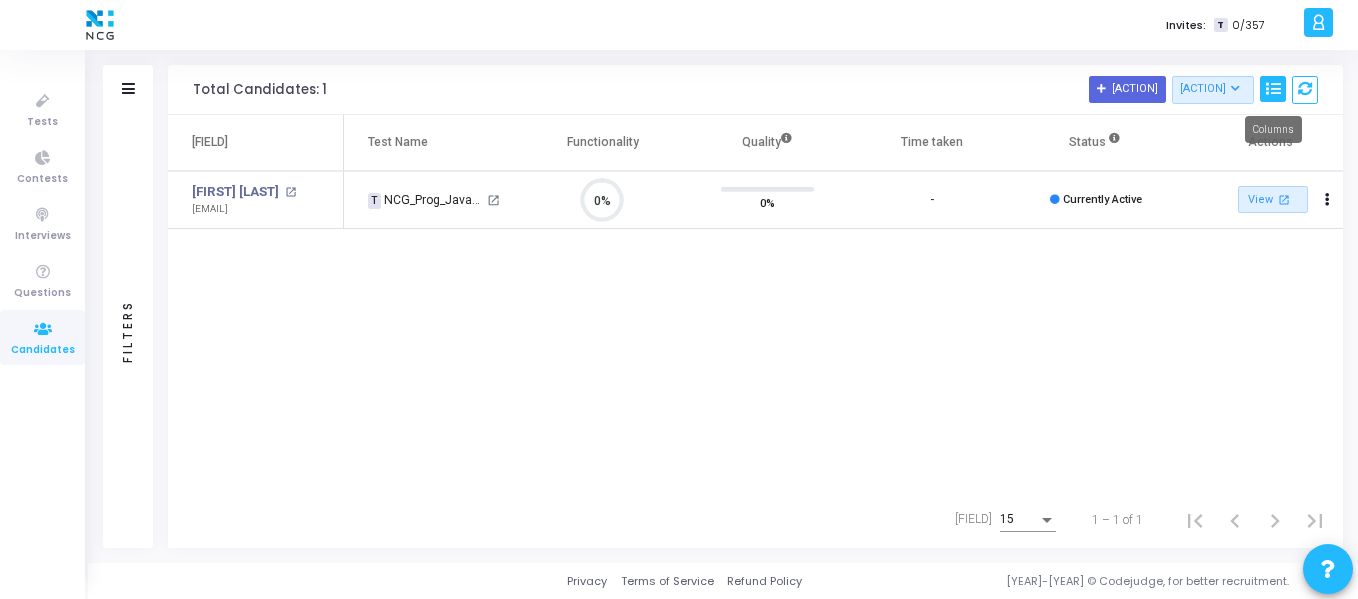 click at bounding box center [1273, 89] 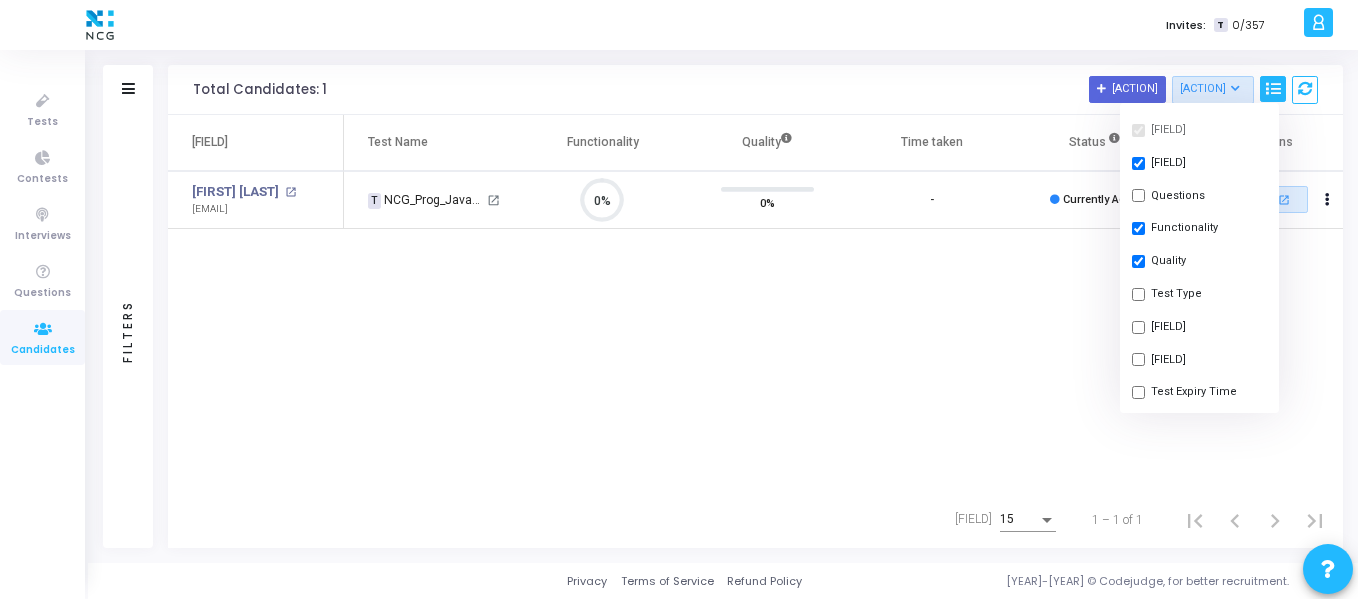 click on "Name  Test Name   Functionality   Quality  Time taken  Status   Actions   Sheetal Mahendrakar open_in_new  mahendrakar.sheetal@gmail.com   T   NCG_Prog_JavaFS_2025_Test   open_in_new 0%  0%   -   Currently Active   View  open_in_new   Report  archive  Archive   Extend Duration  cached  Resend Test  content_copy  Copy Public Link  content_copy  Copy Test Invite Link  close  Disable Camera Proctor  close  Disable Screen Sharing" 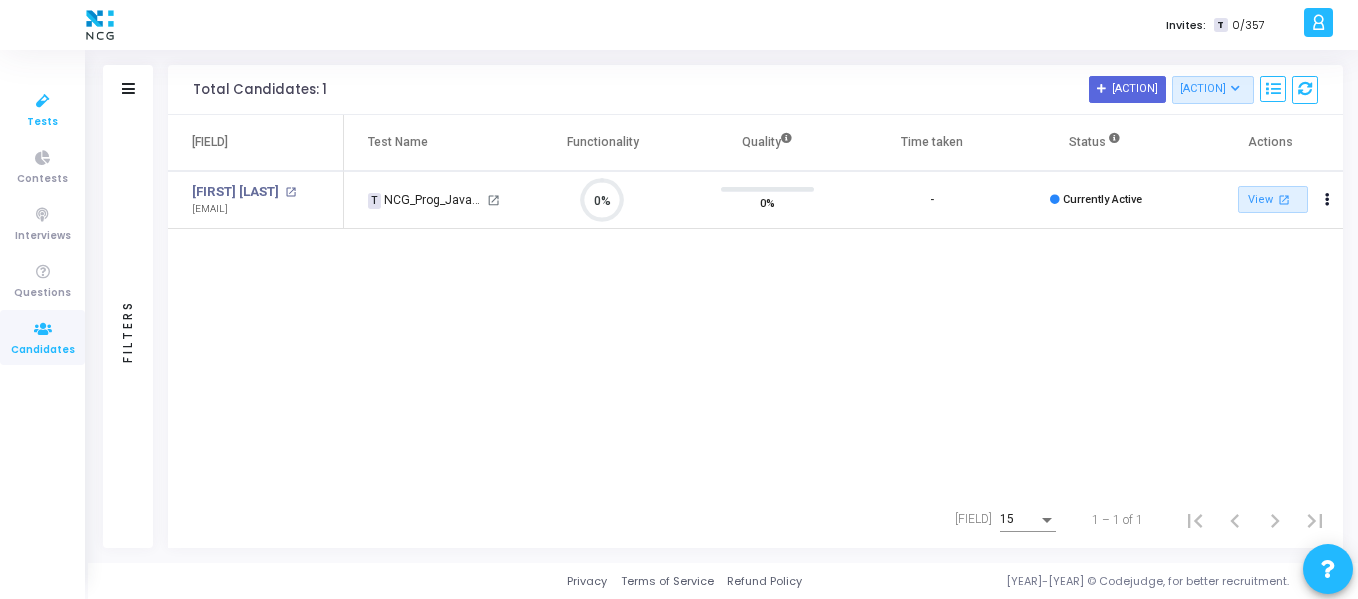 click on "Tests" at bounding box center [42, 122] 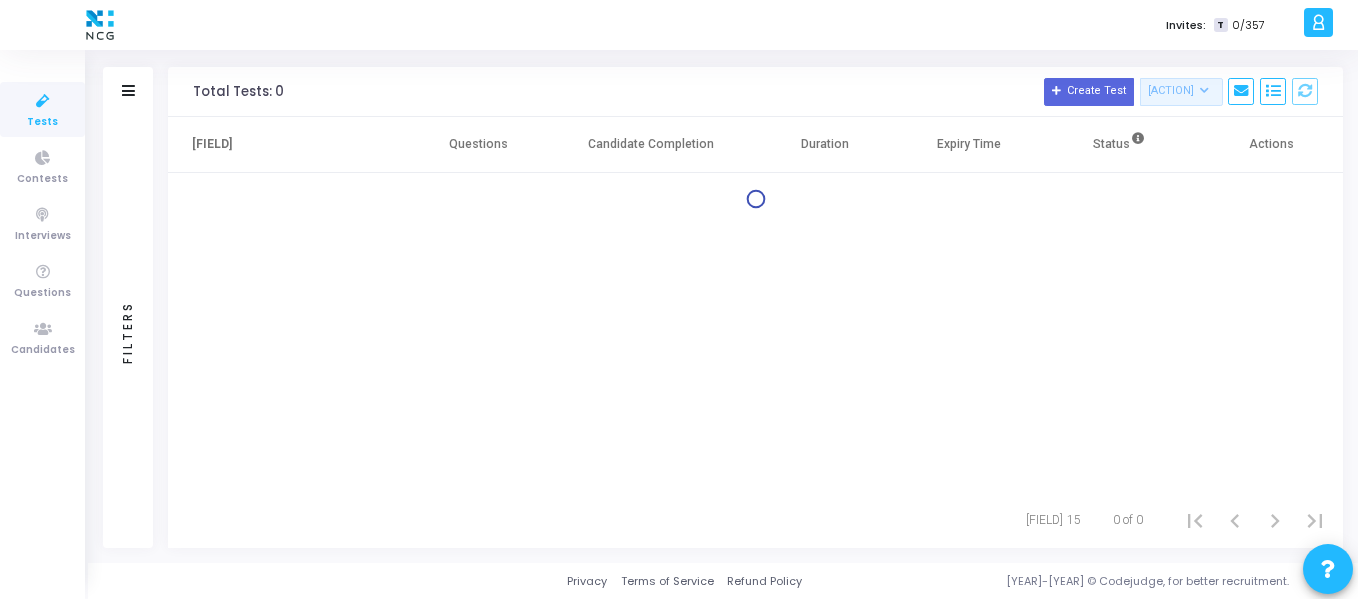 scroll, scrollTop: 0, scrollLeft: 0, axis: both 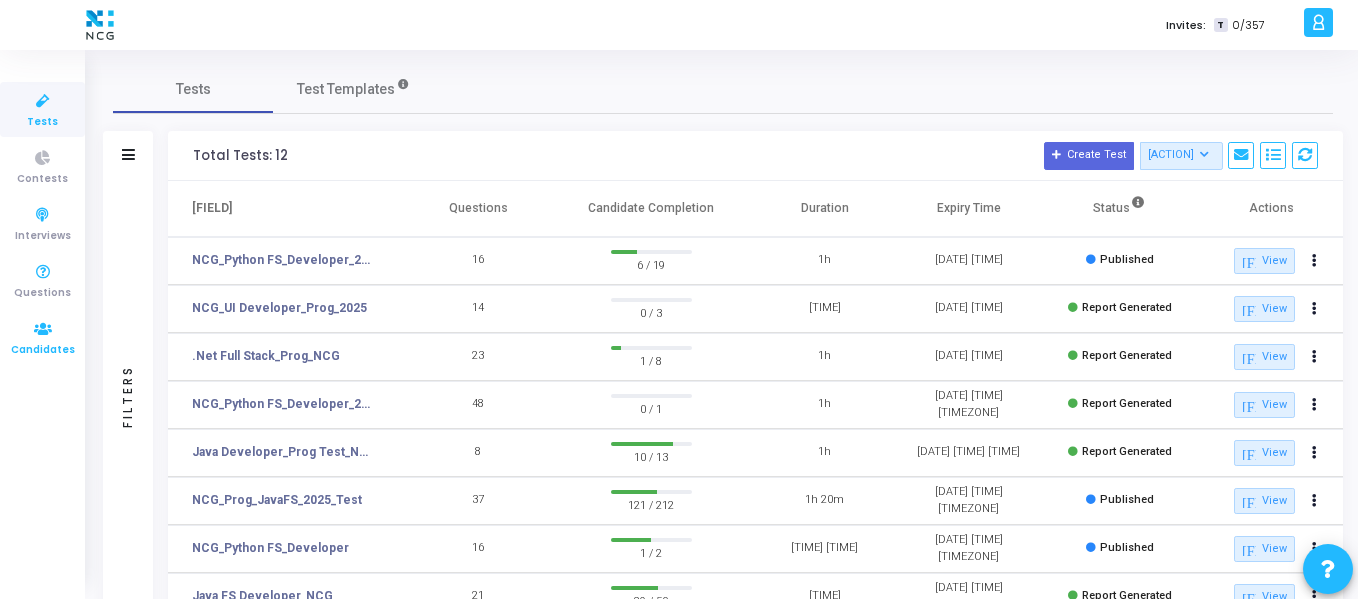click at bounding box center [43, 329] 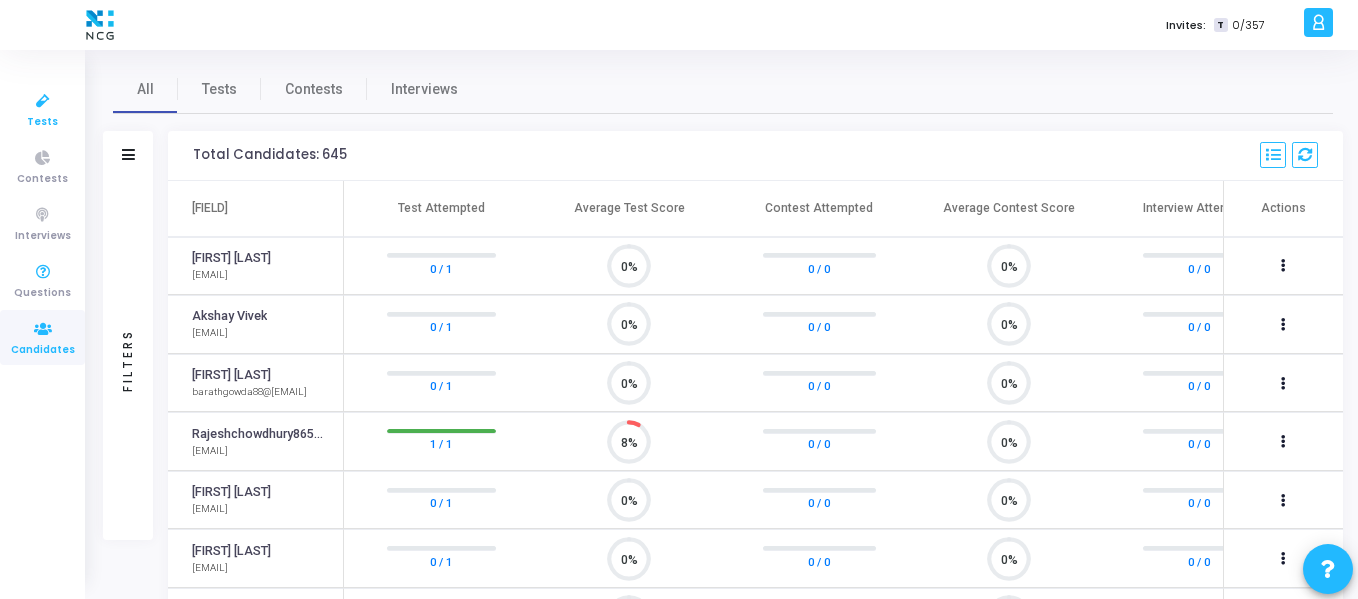 scroll, scrollTop: 9, scrollLeft: 9, axis: both 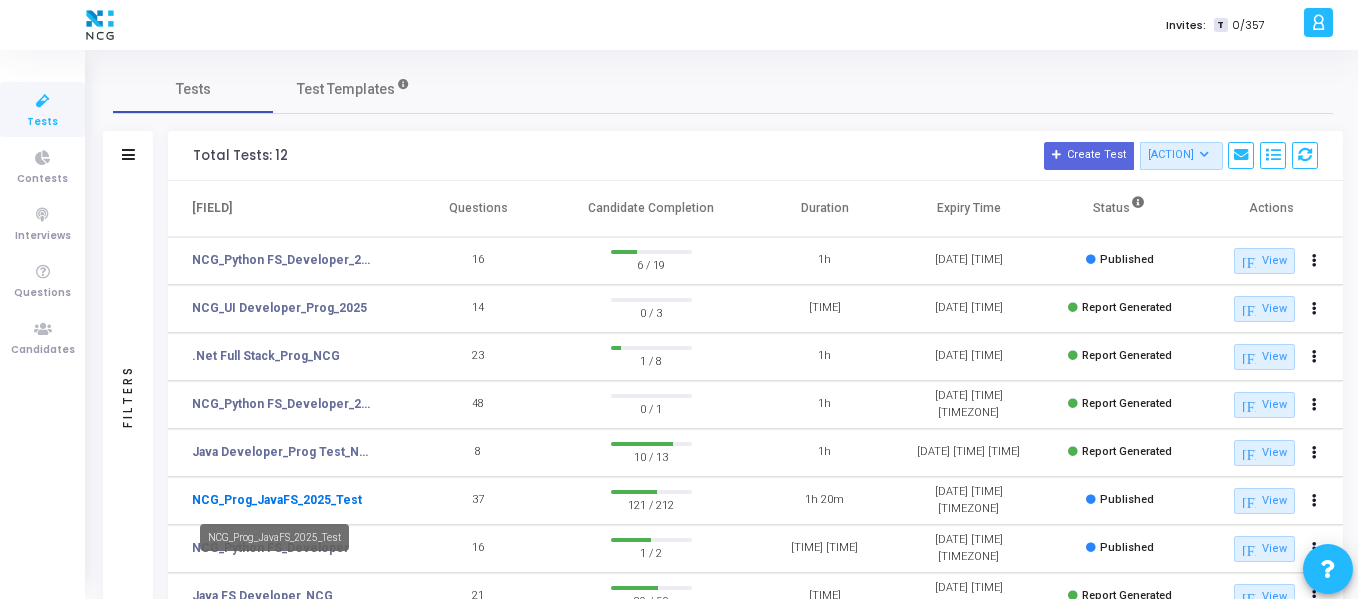 click on "NCG_Prog_JavaFS_2025_Test" 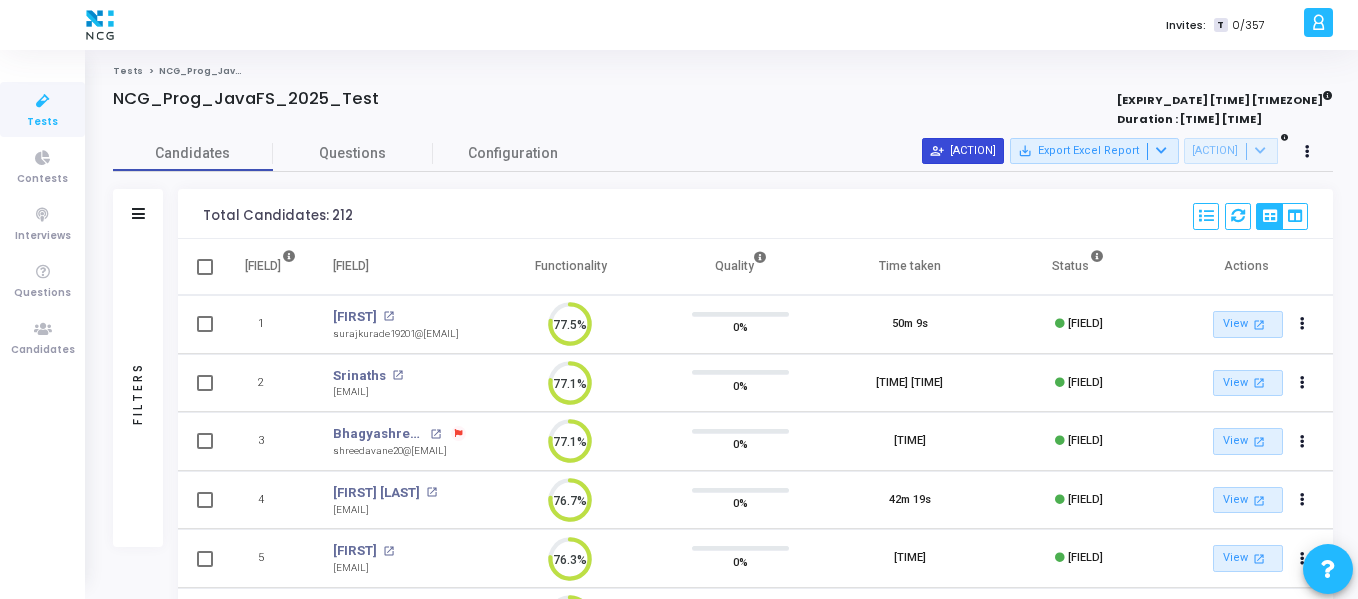 click on "[ICON] [ACTION] [NOUN]" at bounding box center [963, 151] 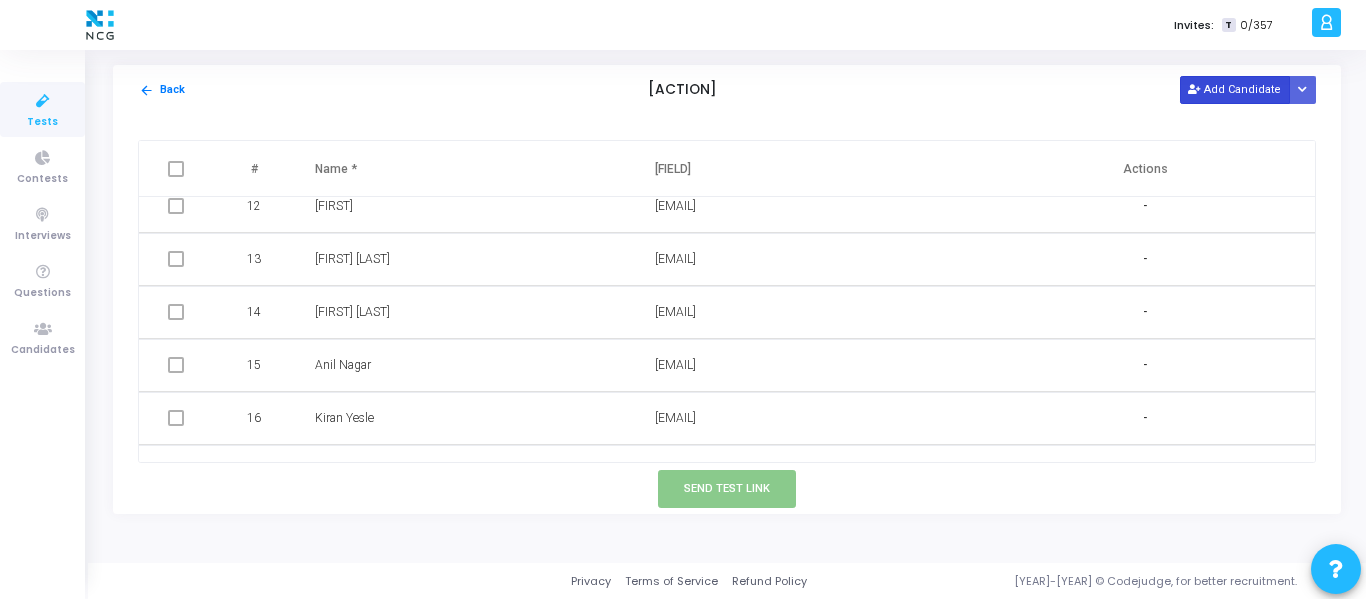click on "Add Candidate" at bounding box center [1235, 89] 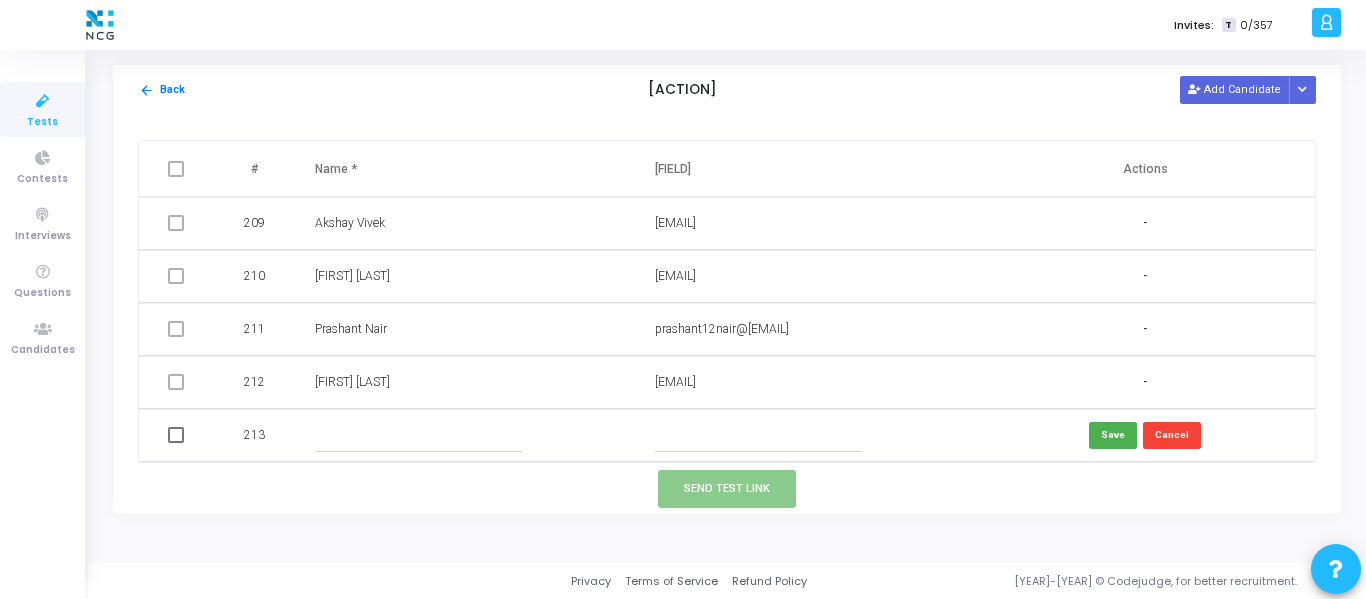 click at bounding box center (418, 435) 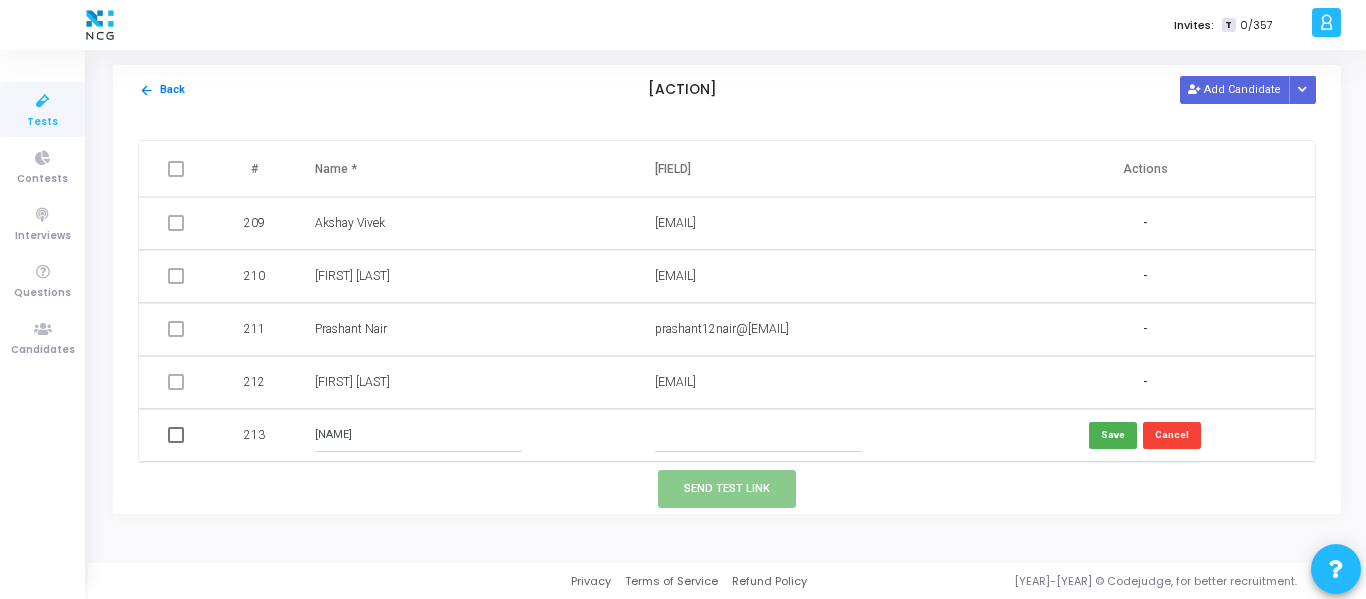 drag, startPoint x: 433, startPoint y: 430, endPoint x: 282, endPoint y: 430, distance: 151 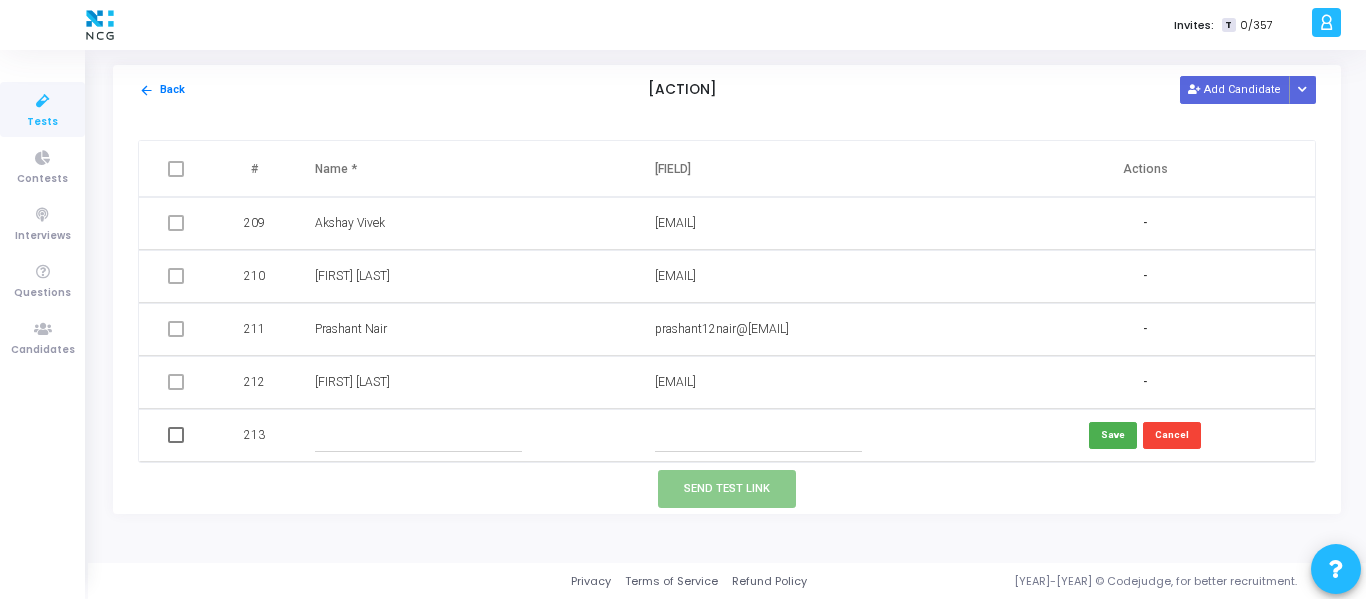 click at bounding box center [758, 435] 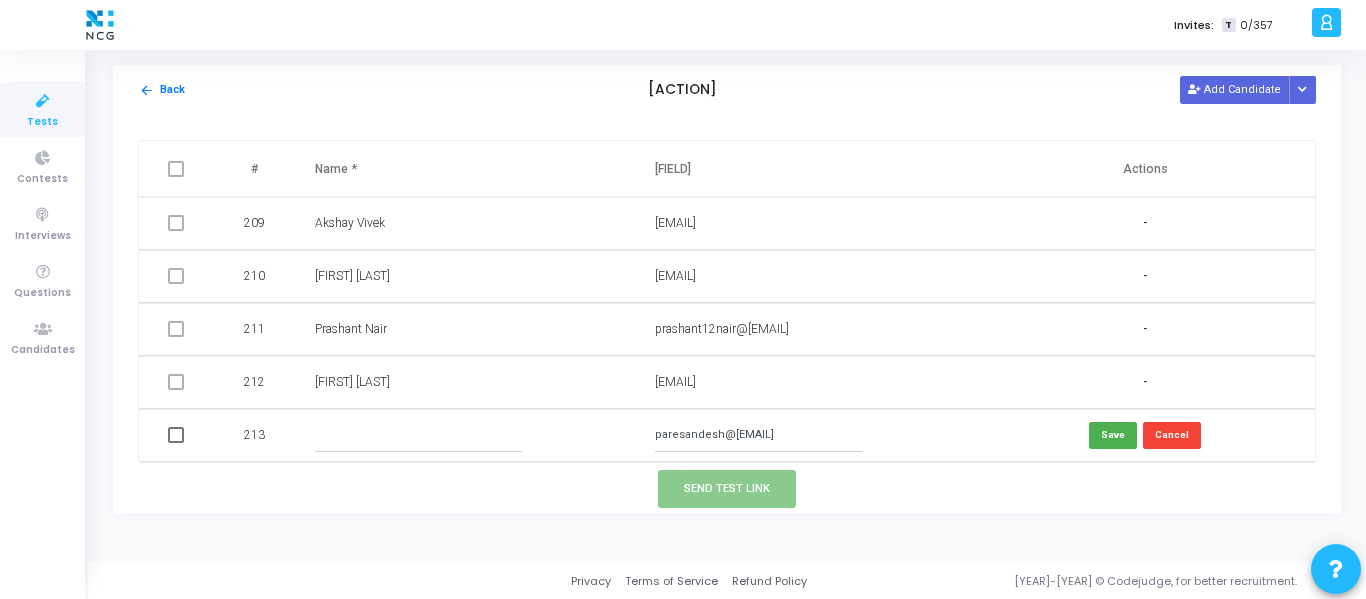 type on "[EMAIL]" 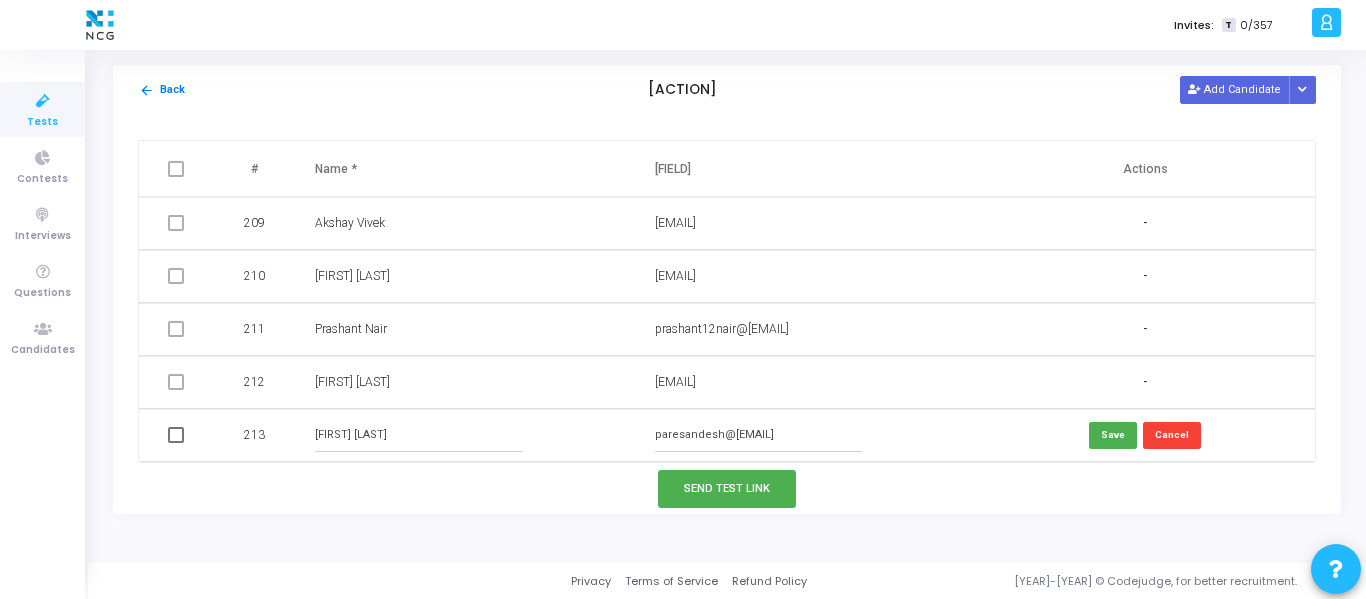 type on "[FIRST] [LAST]" 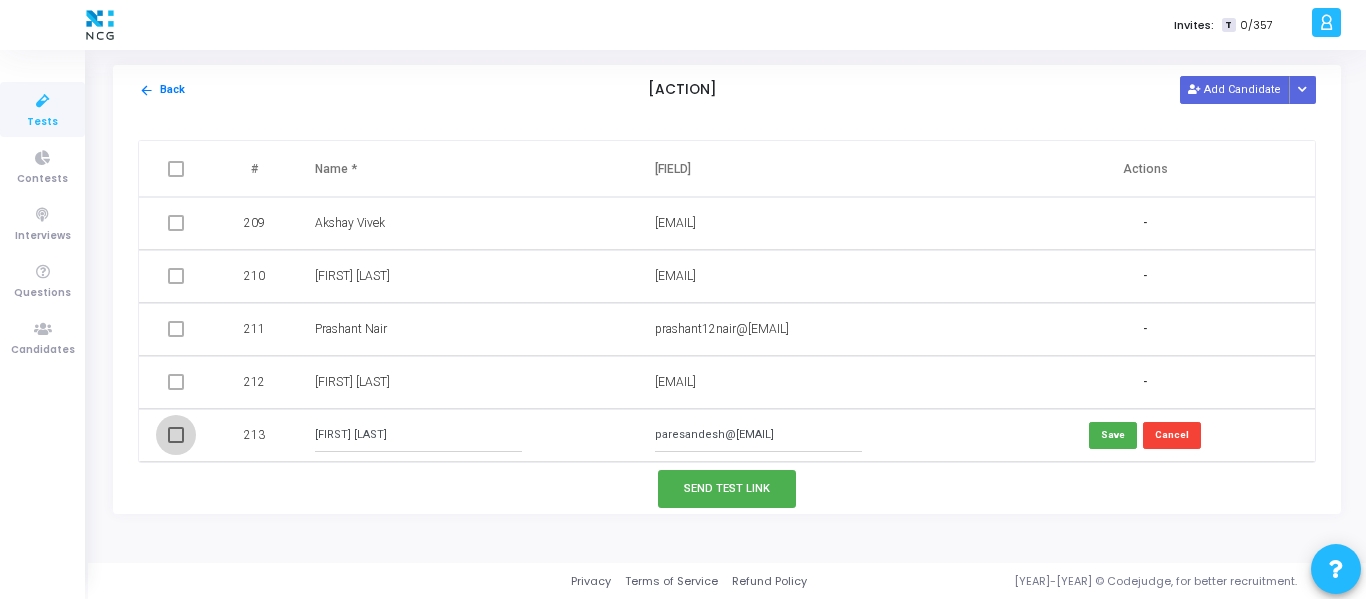 click at bounding box center (176, 435) 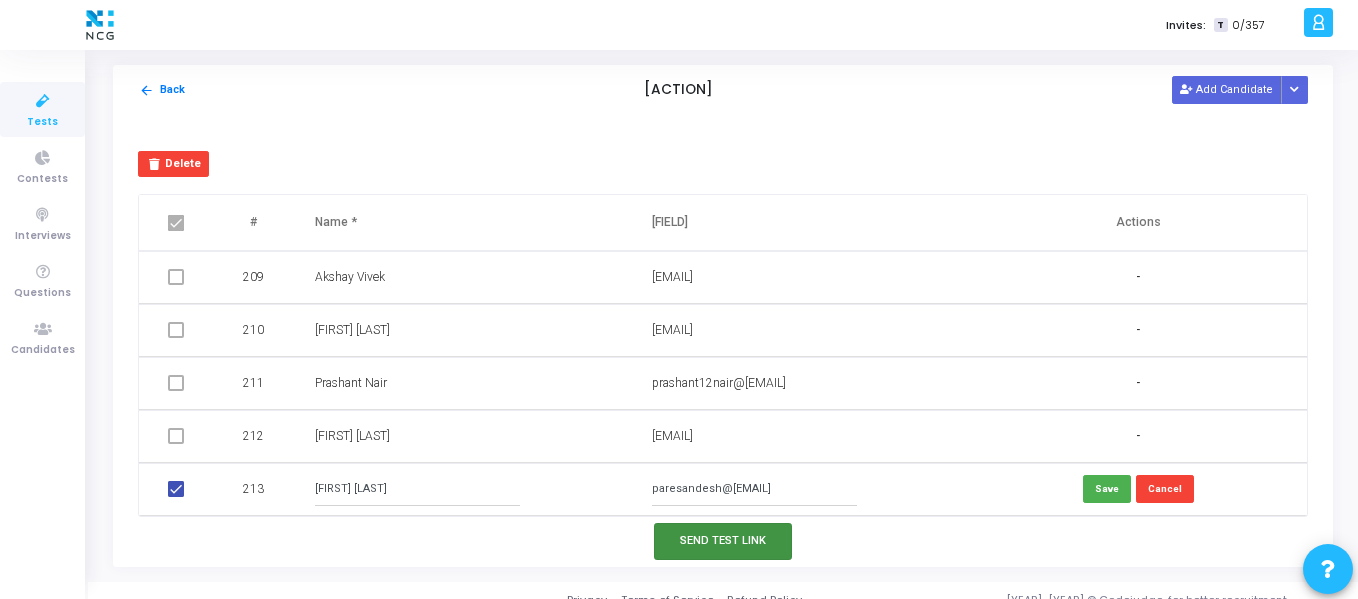 click on "Send Test Link" at bounding box center [723, 541] 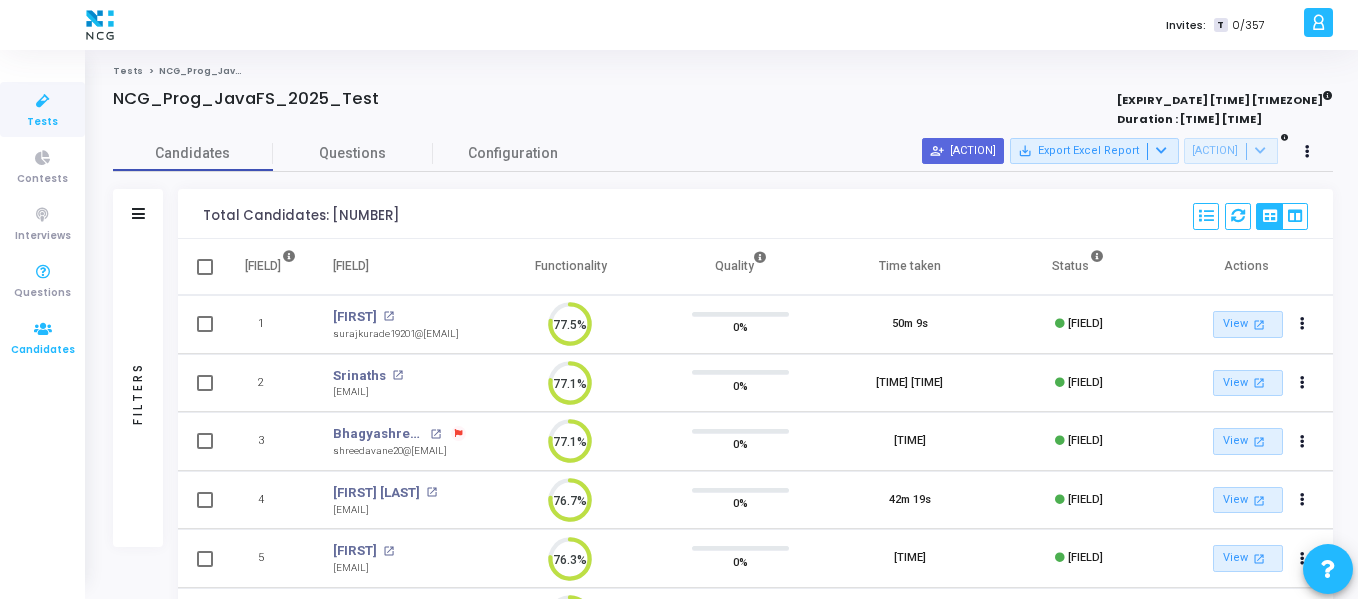 click on "Candidates" at bounding box center (43, 350) 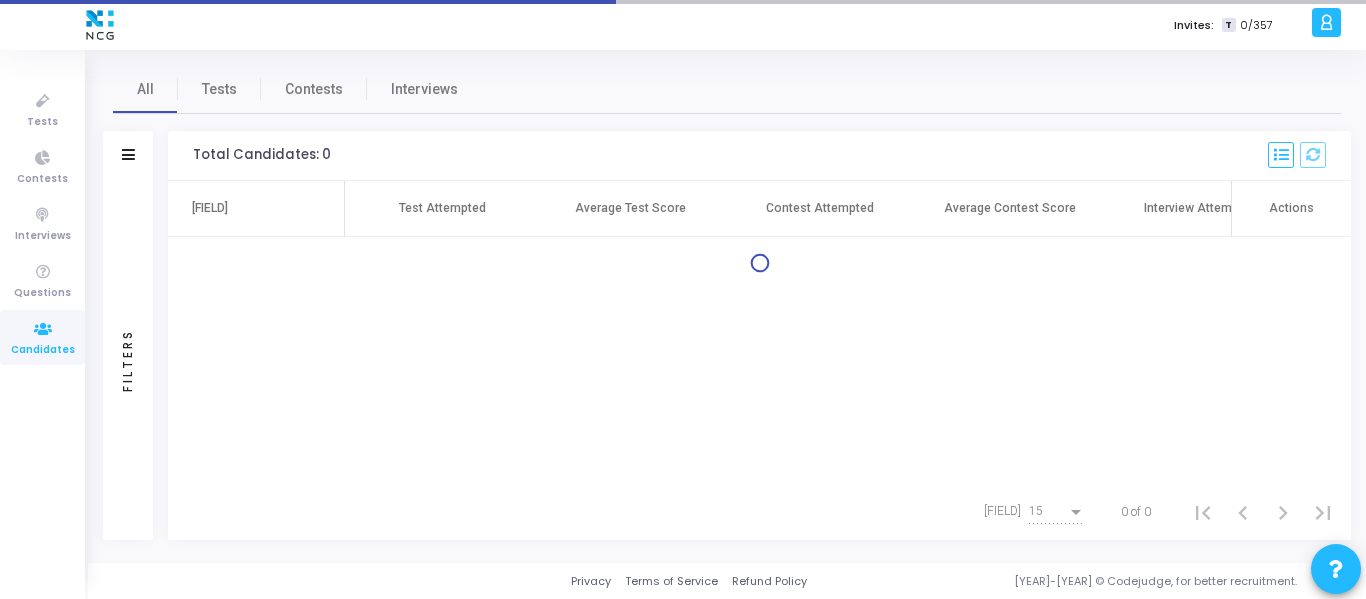 click on "Filters" 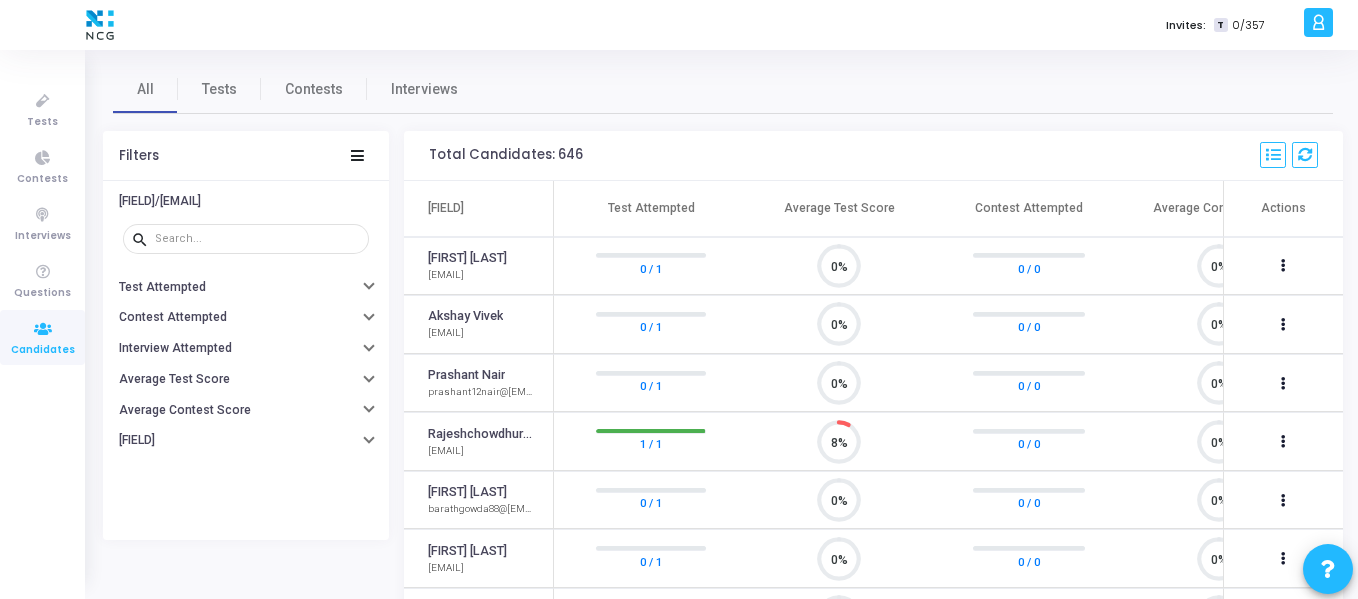 scroll, scrollTop: 9, scrollLeft: 9, axis: both 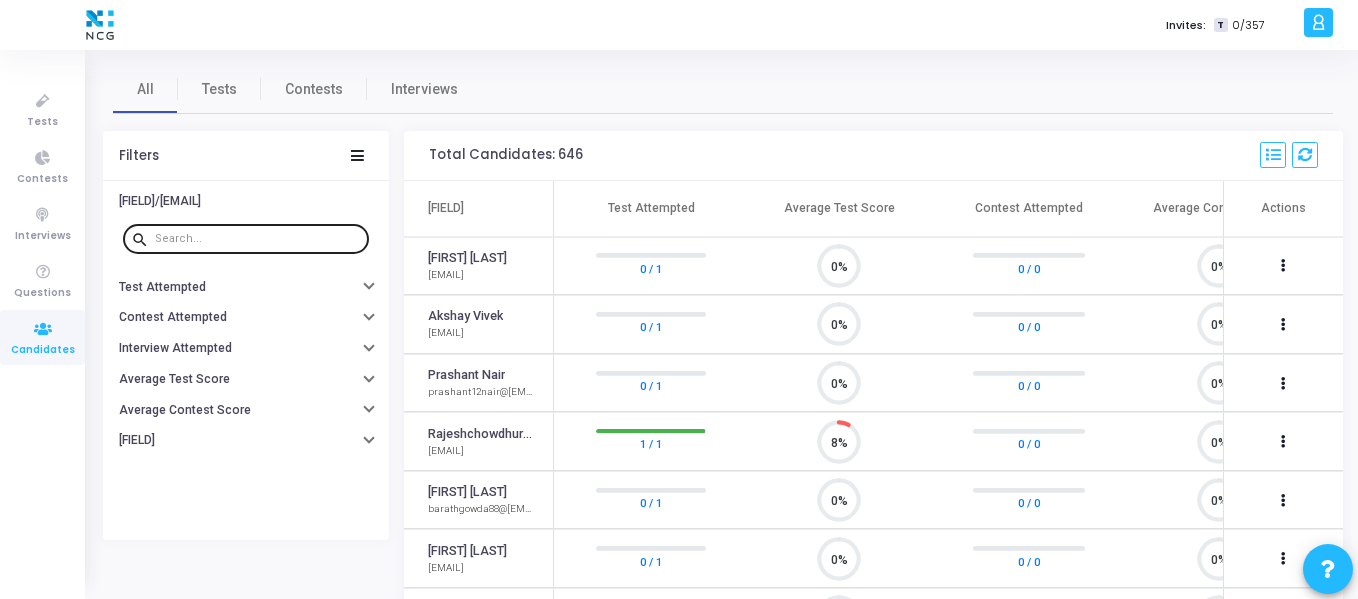 click at bounding box center [258, 238] 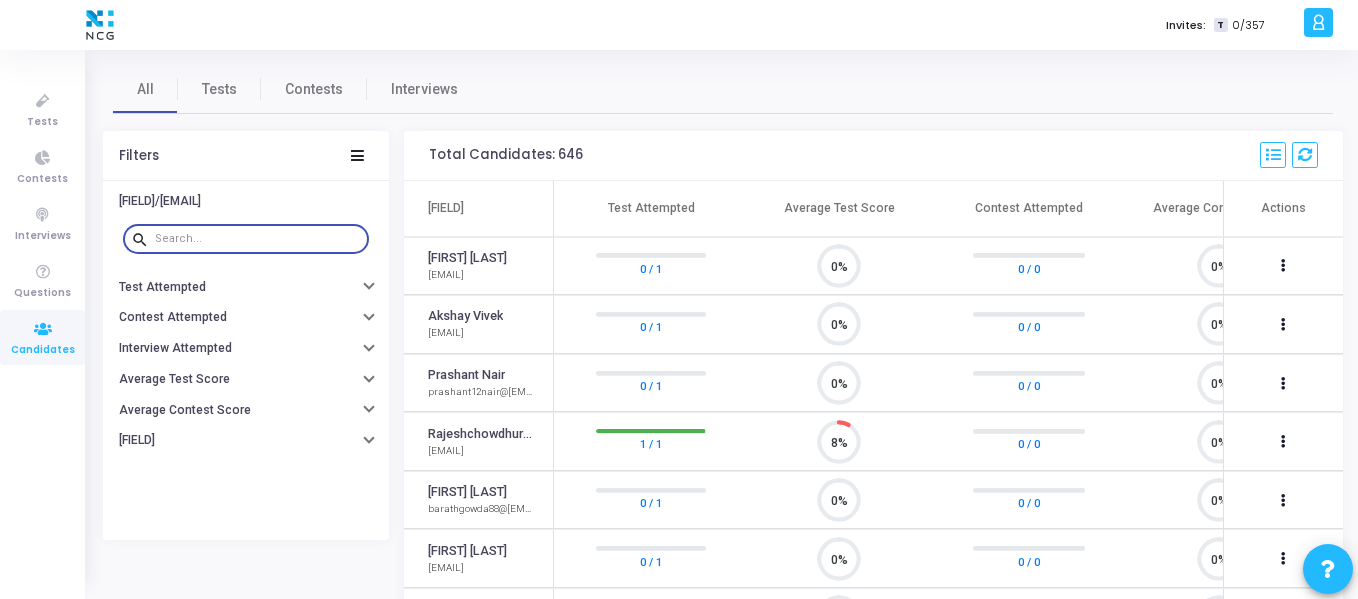 paste on "[FIRST] [LAST]" 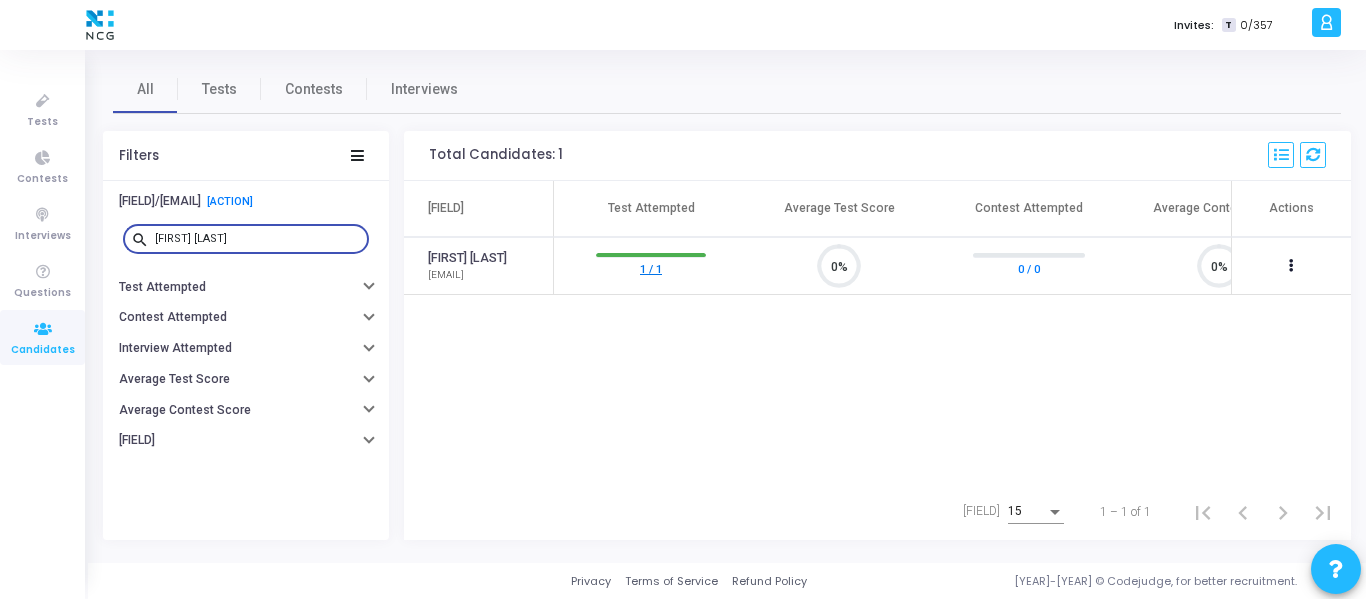 type on "[FIRST] [LAST]" 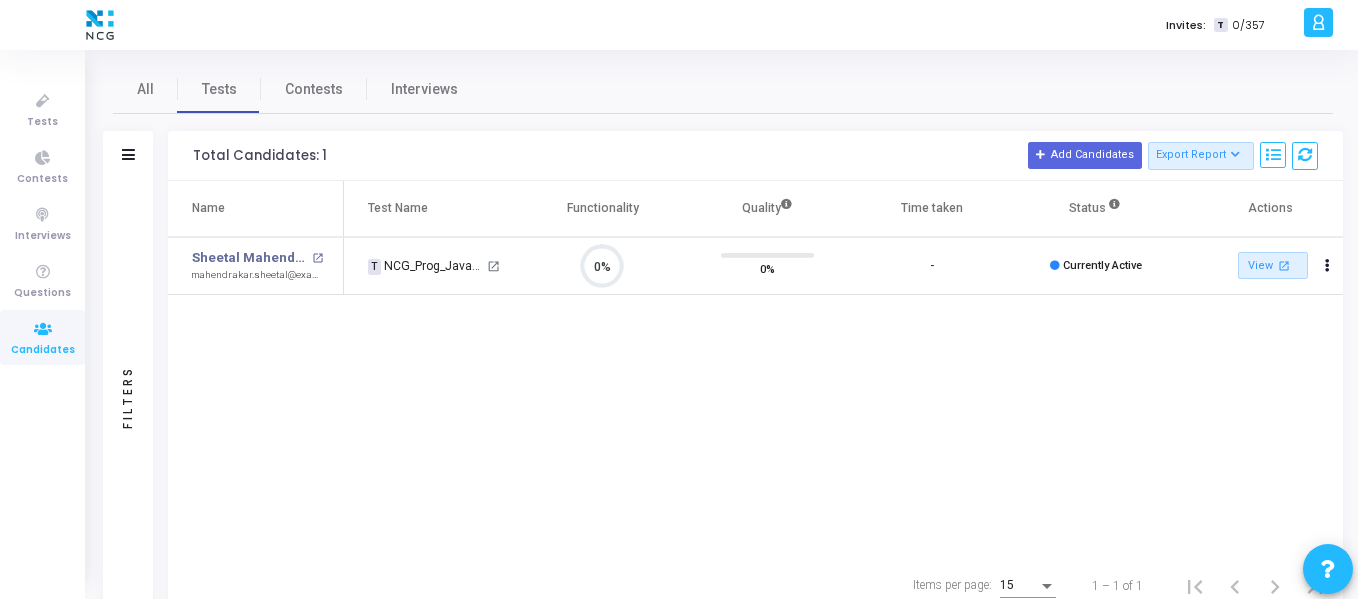 scroll, scrollTop: 0, scrollLeft: 0, axis: both 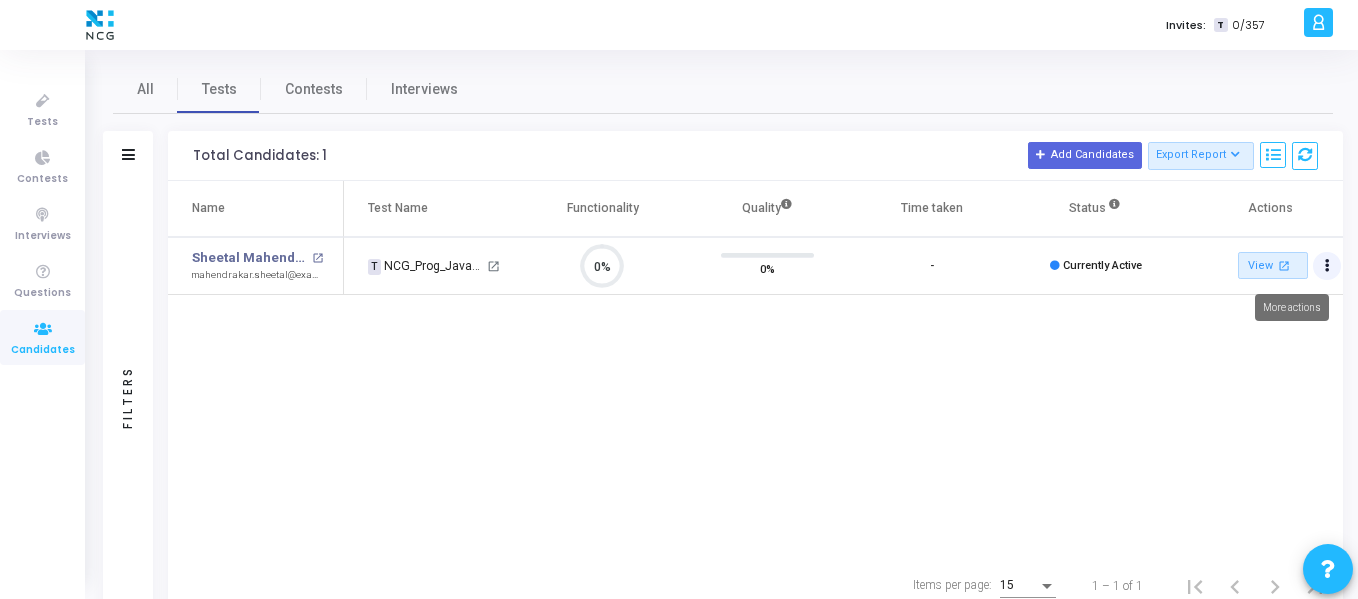 click at bounding box center (1327, 266) 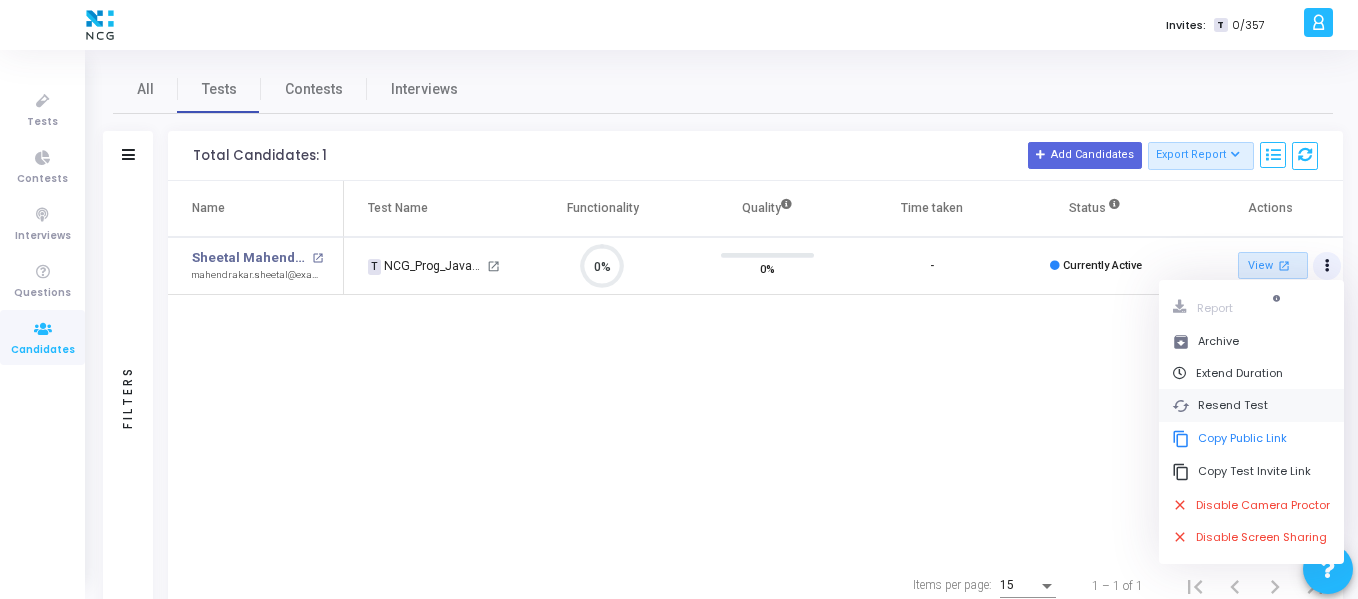 click on "cached  Resend Test" at bounding box center [1251, 405] 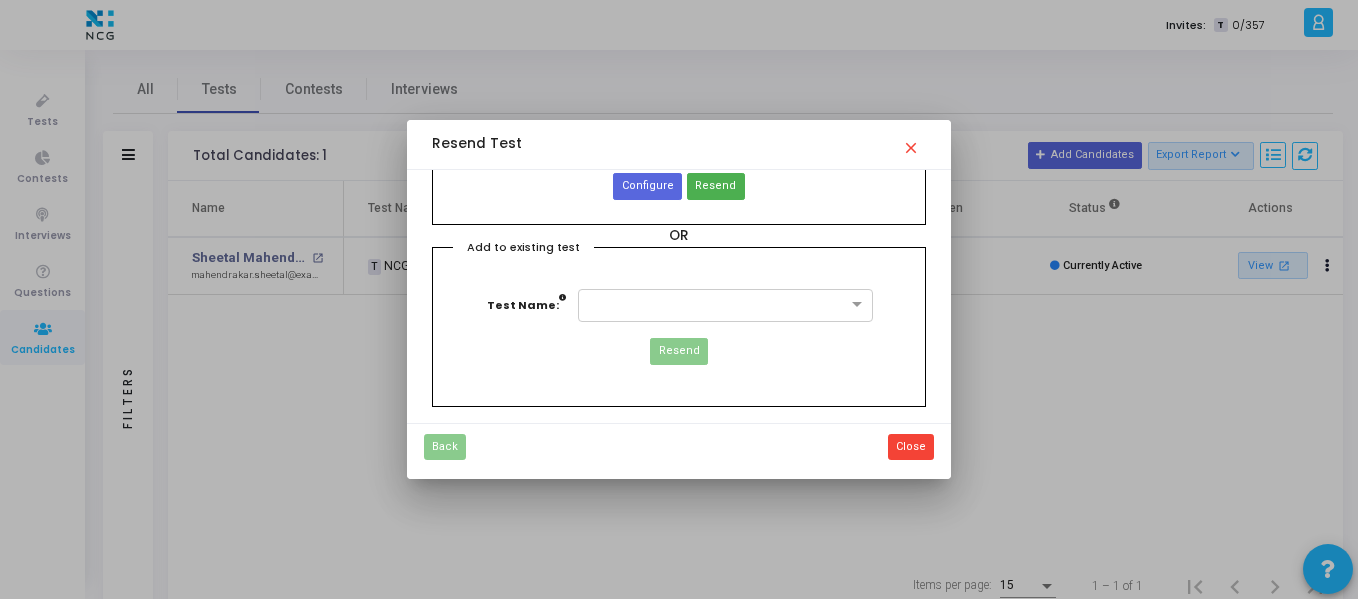 scroll, scrollTop: 0, scrollLeft: 0, axis: both 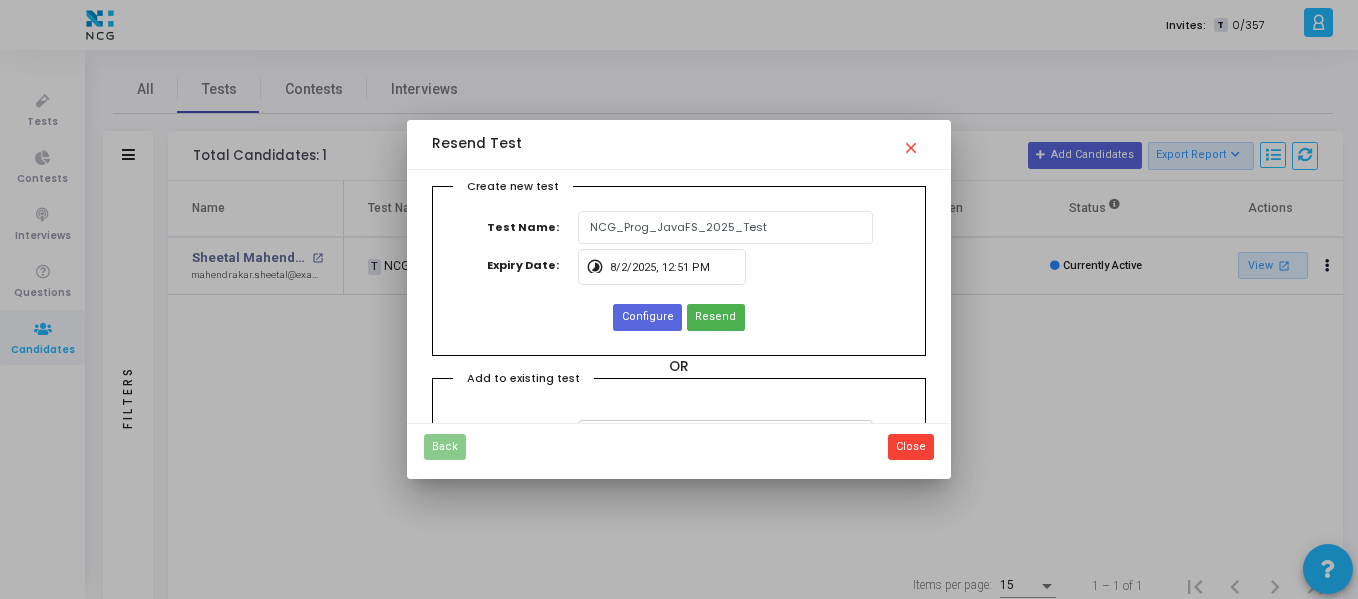 click at bounding box center [679, 299] 